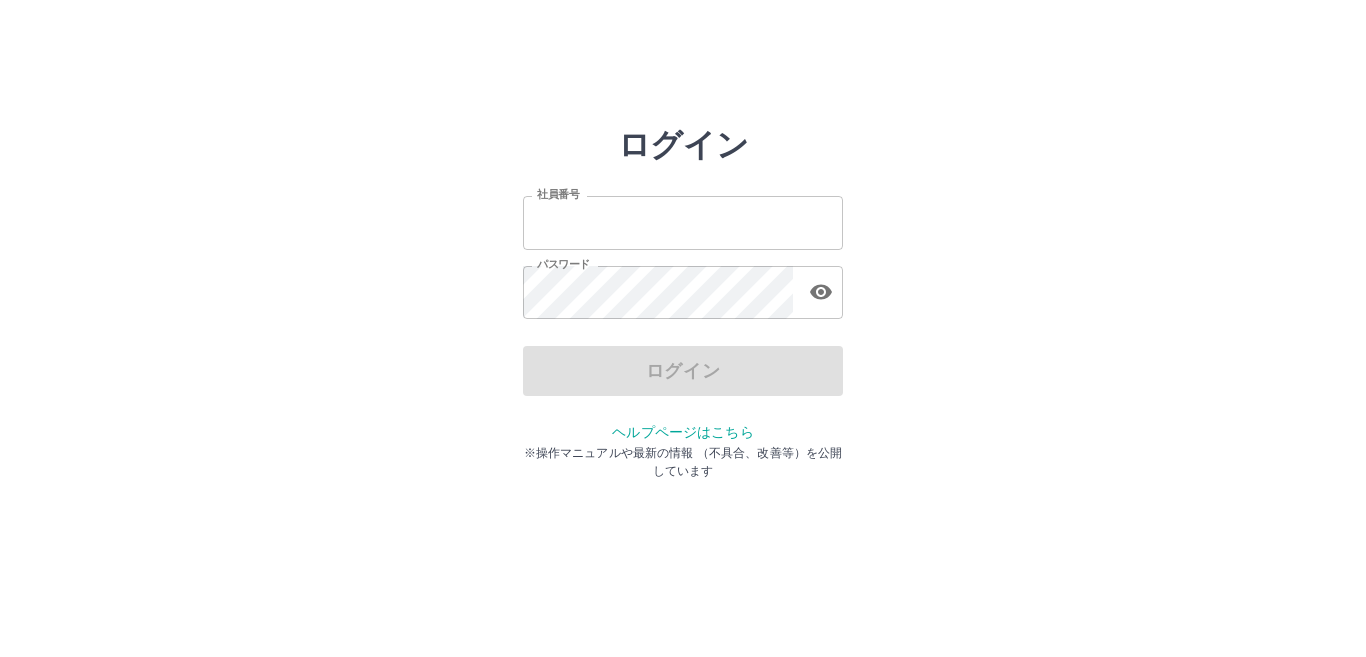 scroll, scrollTop: 0, scrollLeft: 0, axis: both 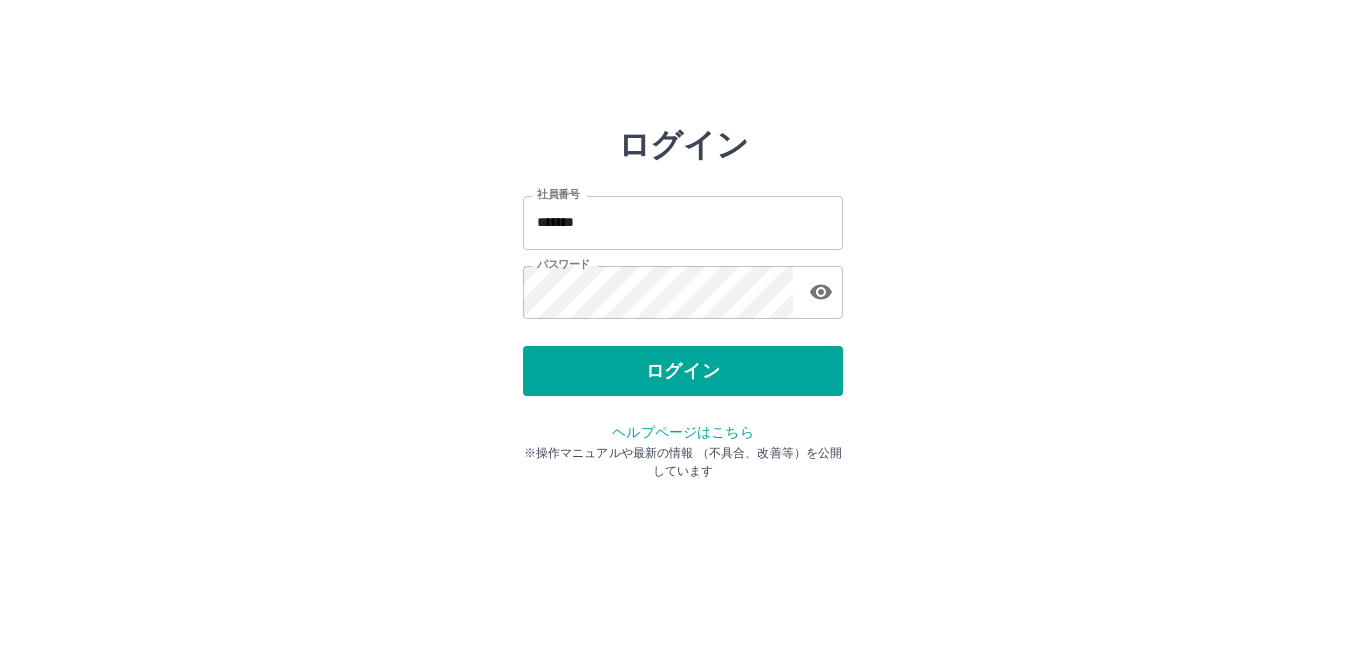 click on "ログイン" at bounding box center (683, 371) 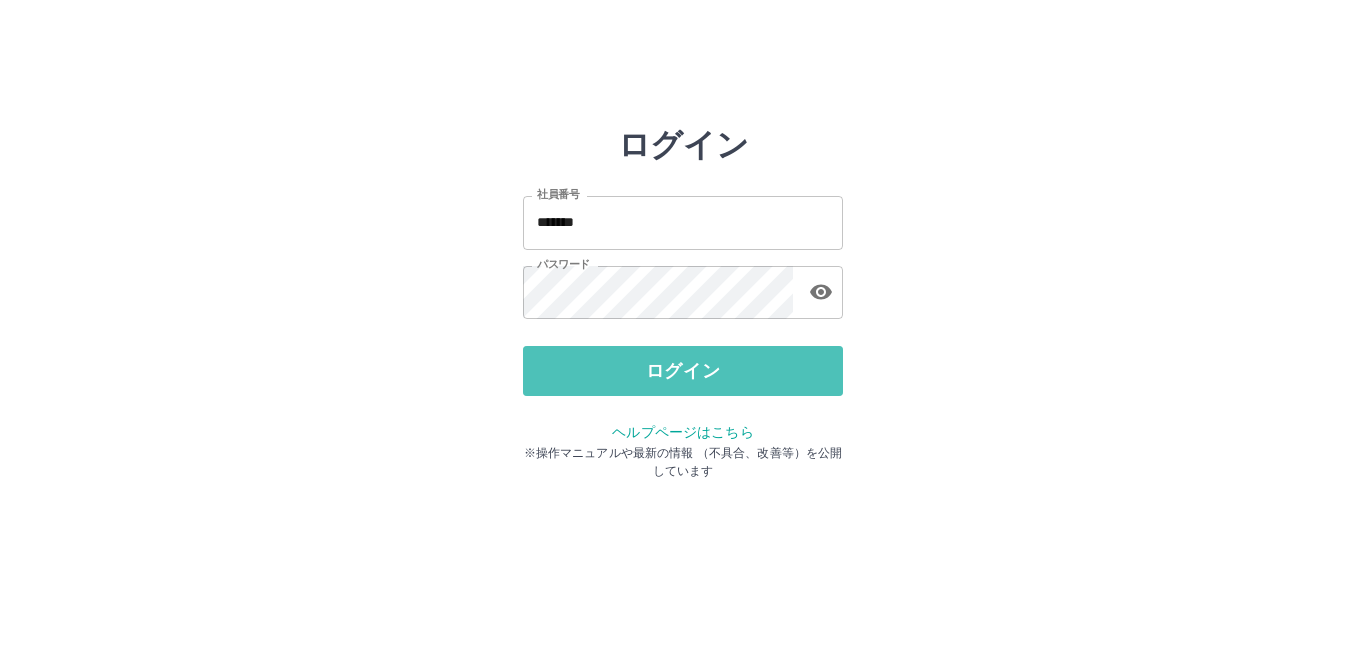 click on "ログイン" at bounding box center (683, 371) 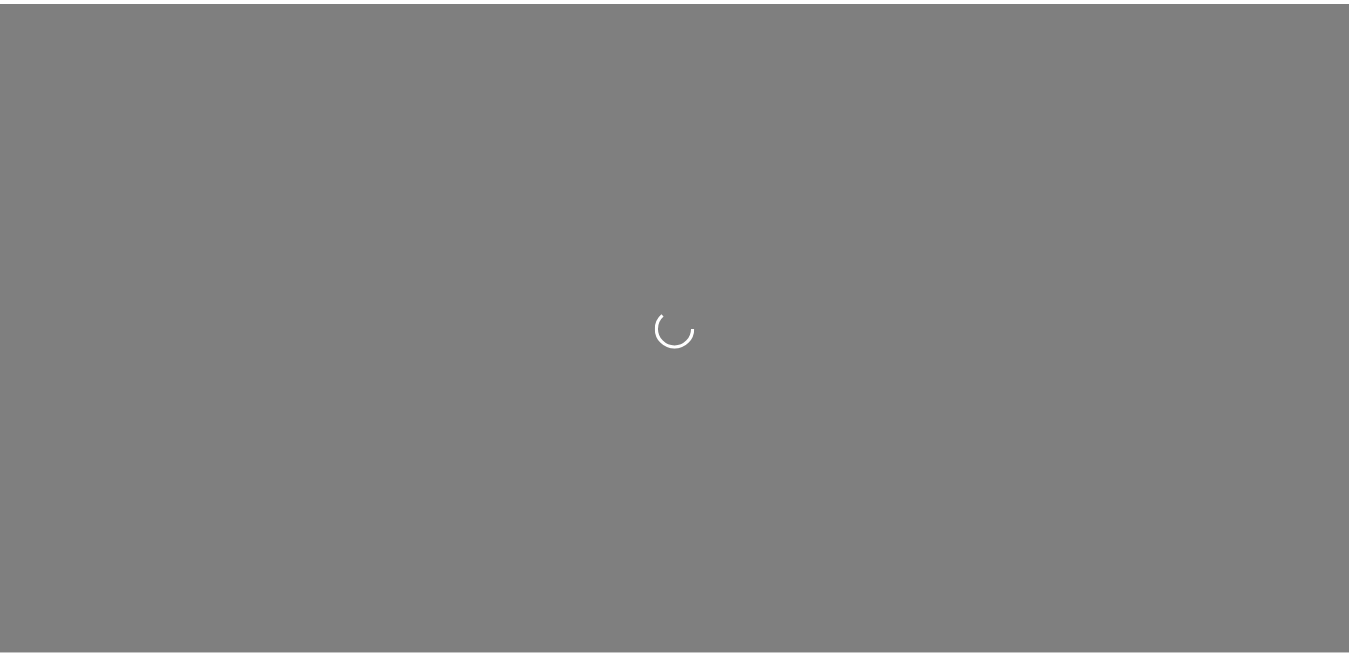 scroll, scrollTop: 0, scrollLeft: 0, axis: both 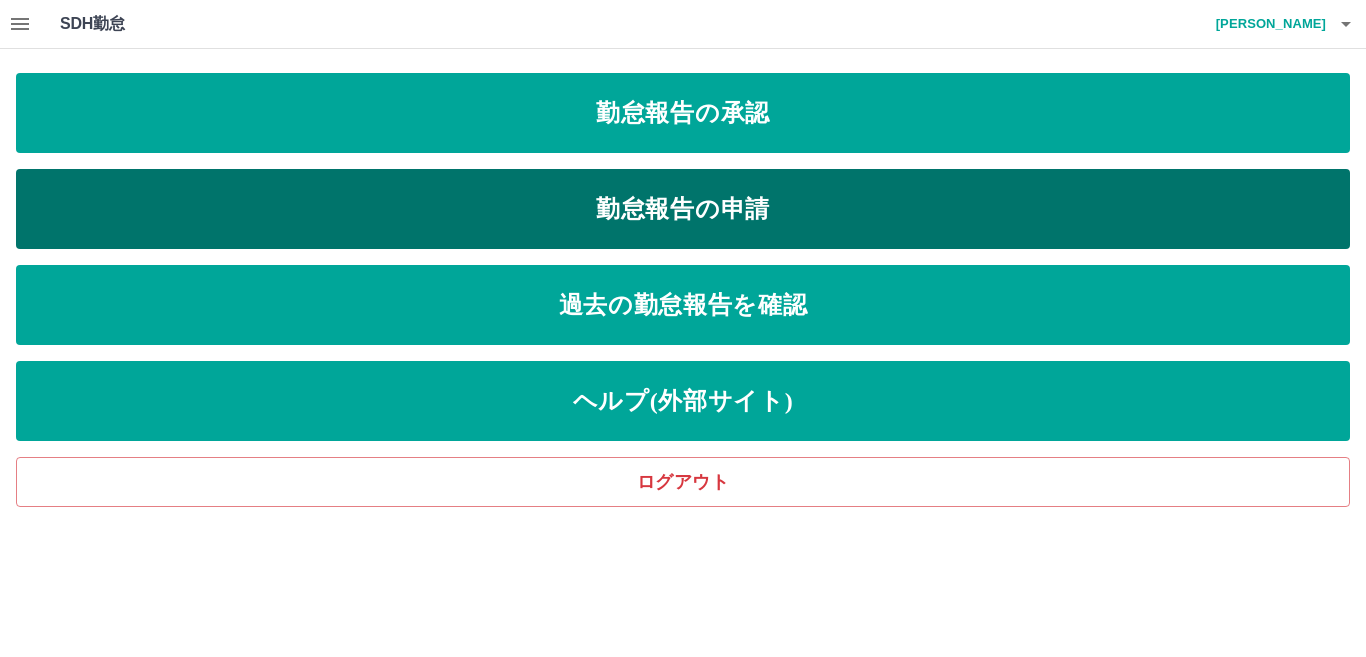 click on "勤怠報告の申請" at bounding box center (683, 209) 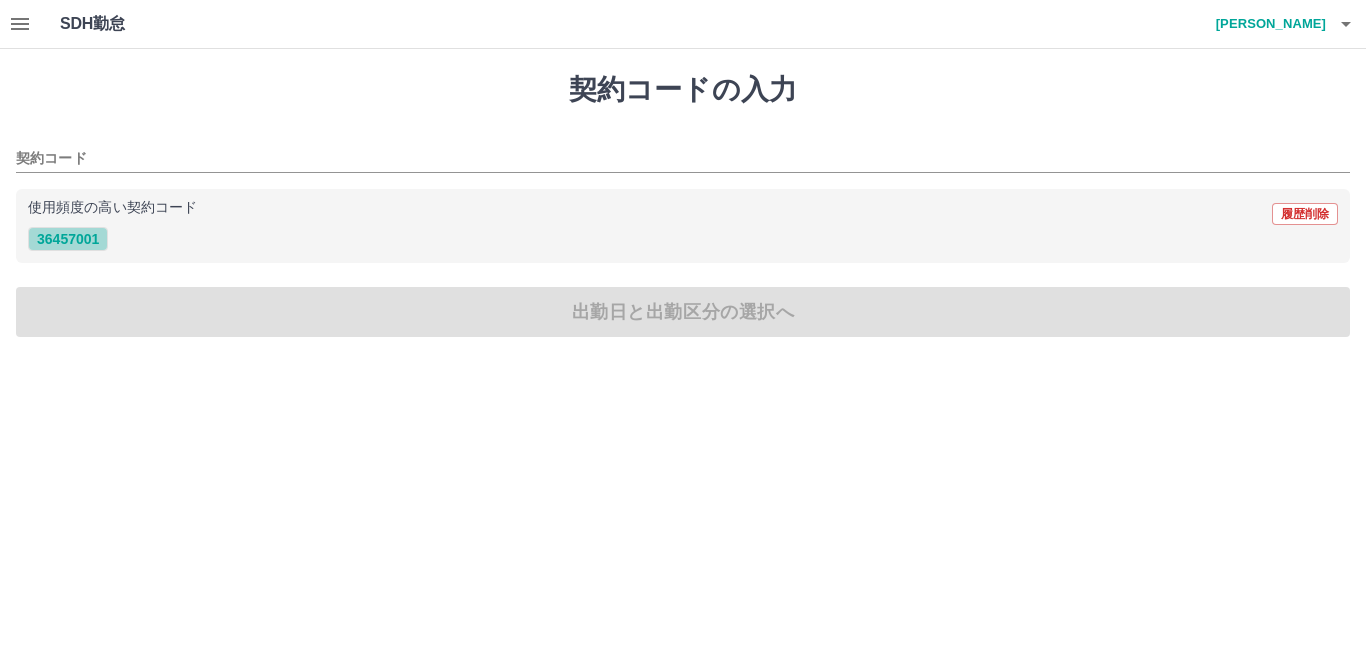 click on "36457001" at bounding box center [68, 239] 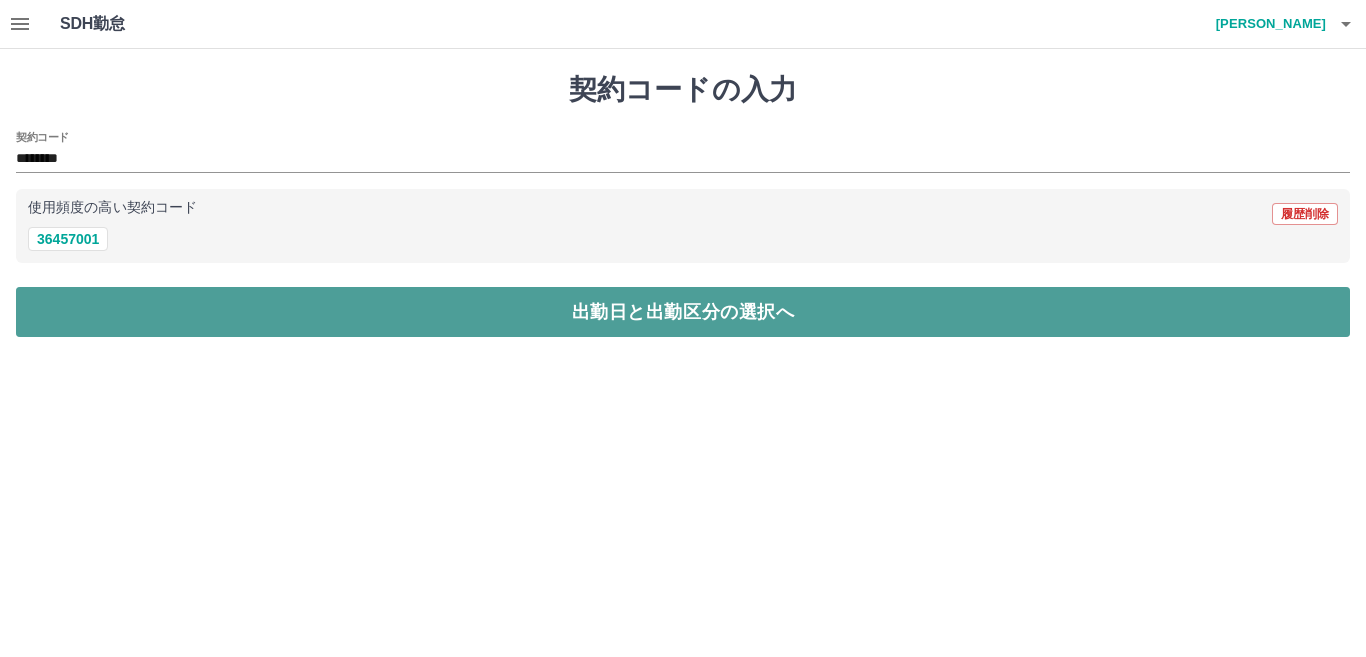 click on "出勤日と出勤区分の選択へ" at bounding box center [683, 312] 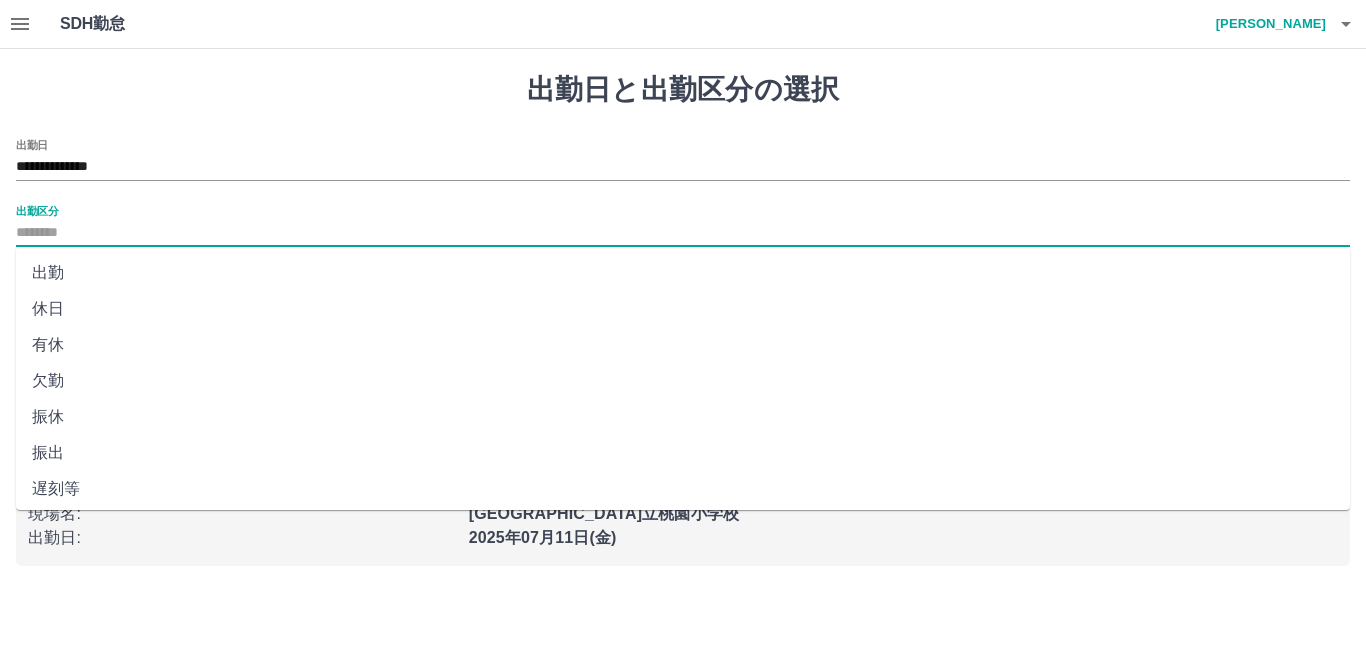 click on "出勤区分" at bounding box center (683, 233) 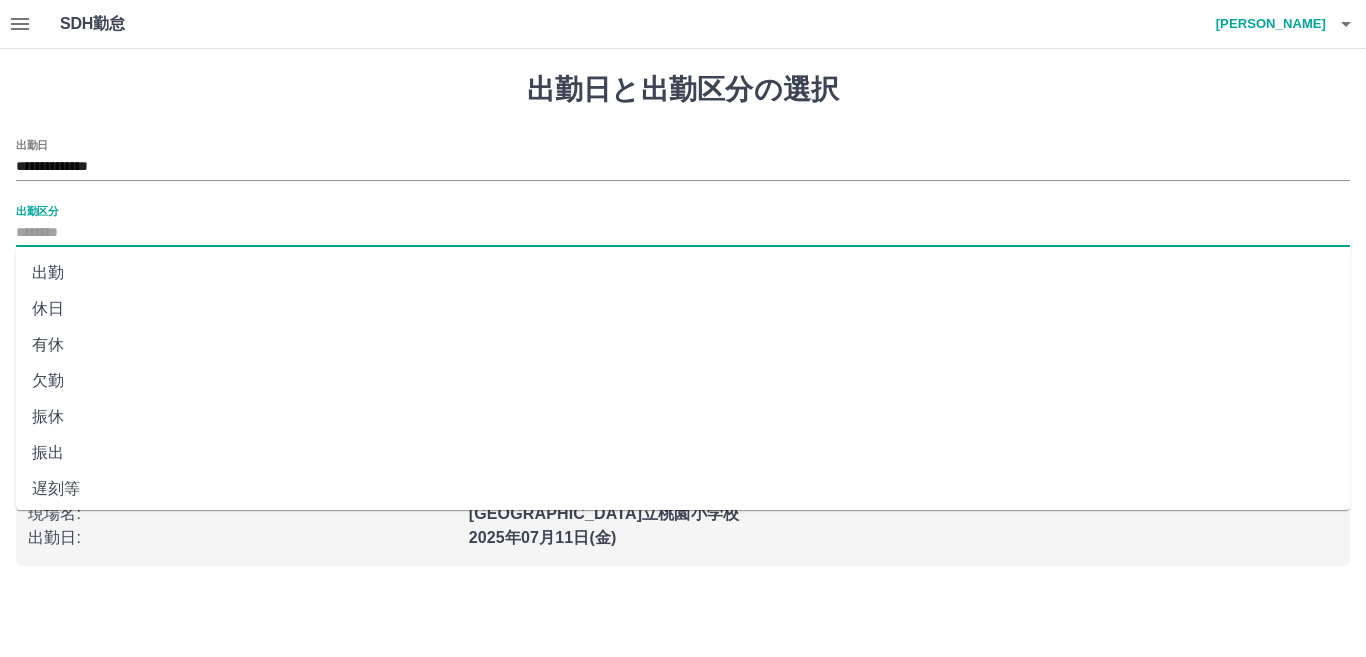 click on "出勤" at bounding box center [683, 273] 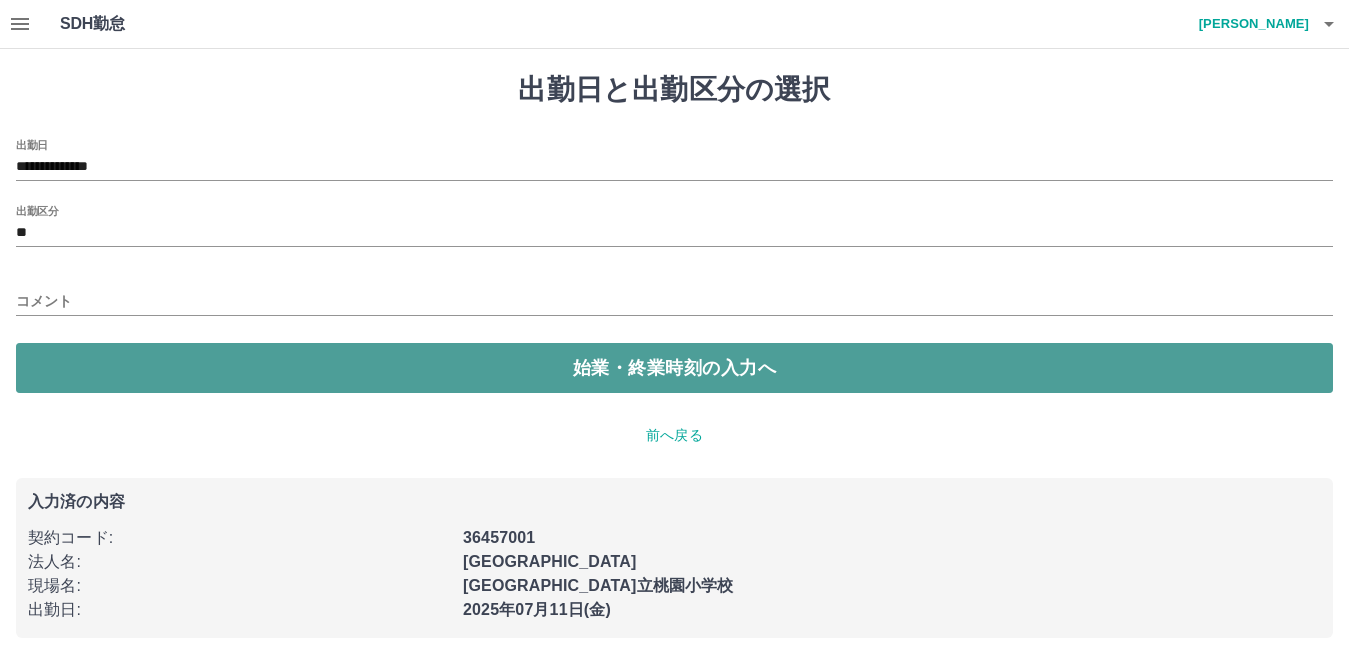 click on "始業・終業時刻の入力へ" at bounding box center (674, 368) 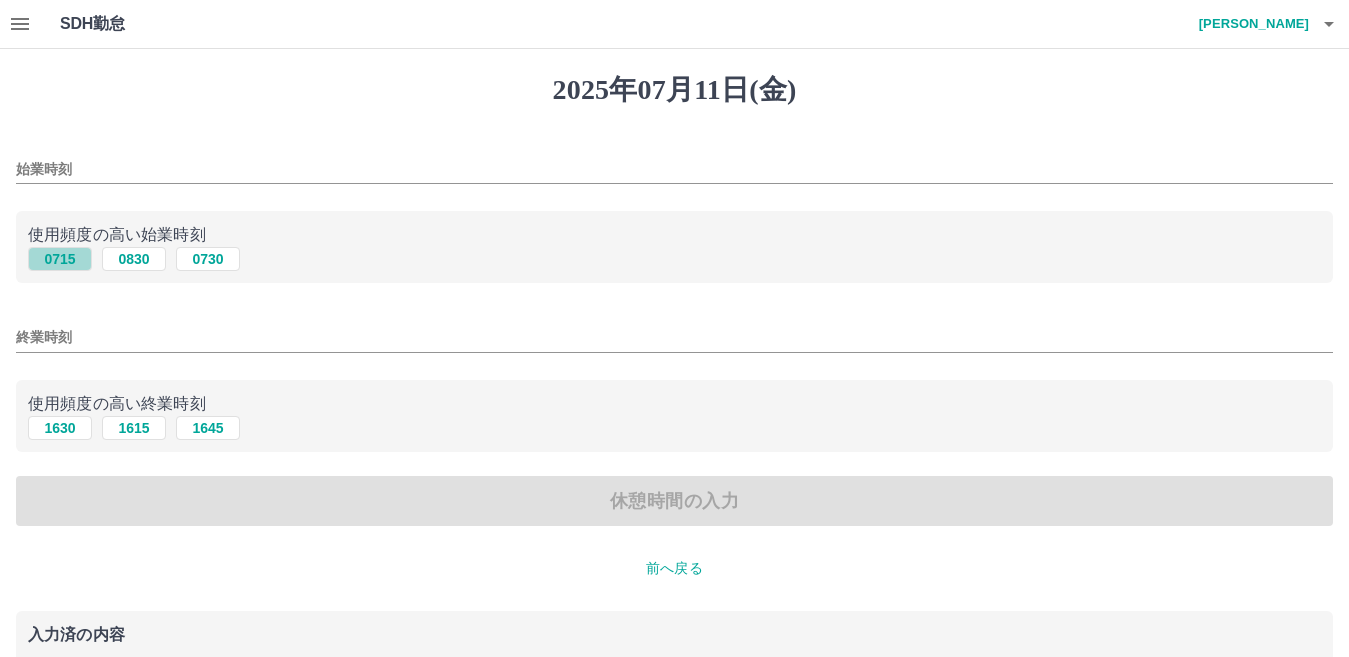 click on "0715" at bounding box center [60, 259] 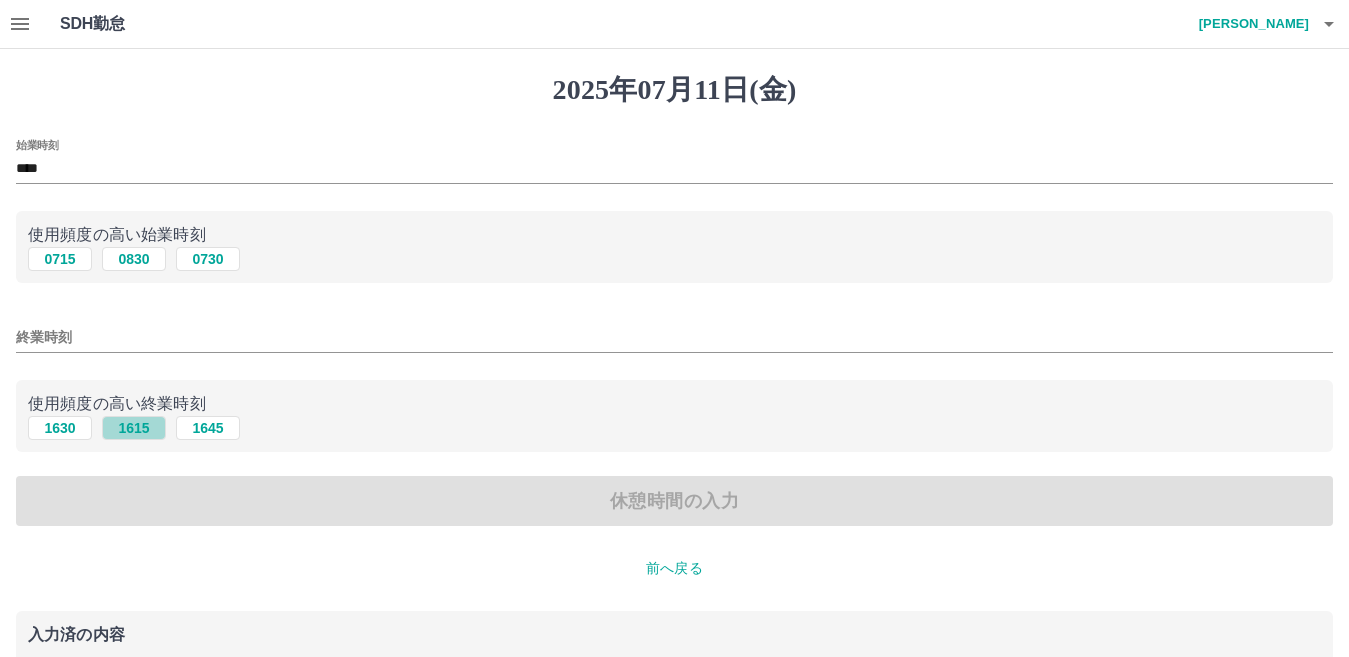 click on "1615" at bounding box center (134, 428) 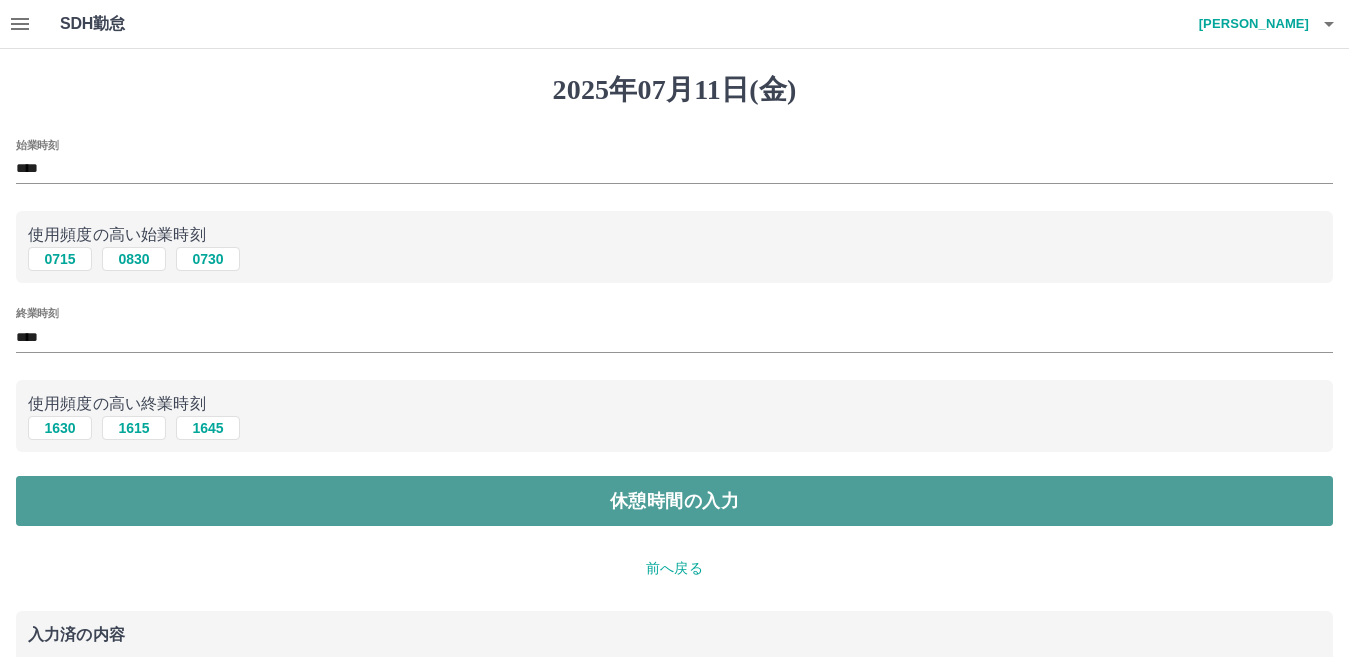 click on "休憩時間の入力" at bounding box center [674, 501] 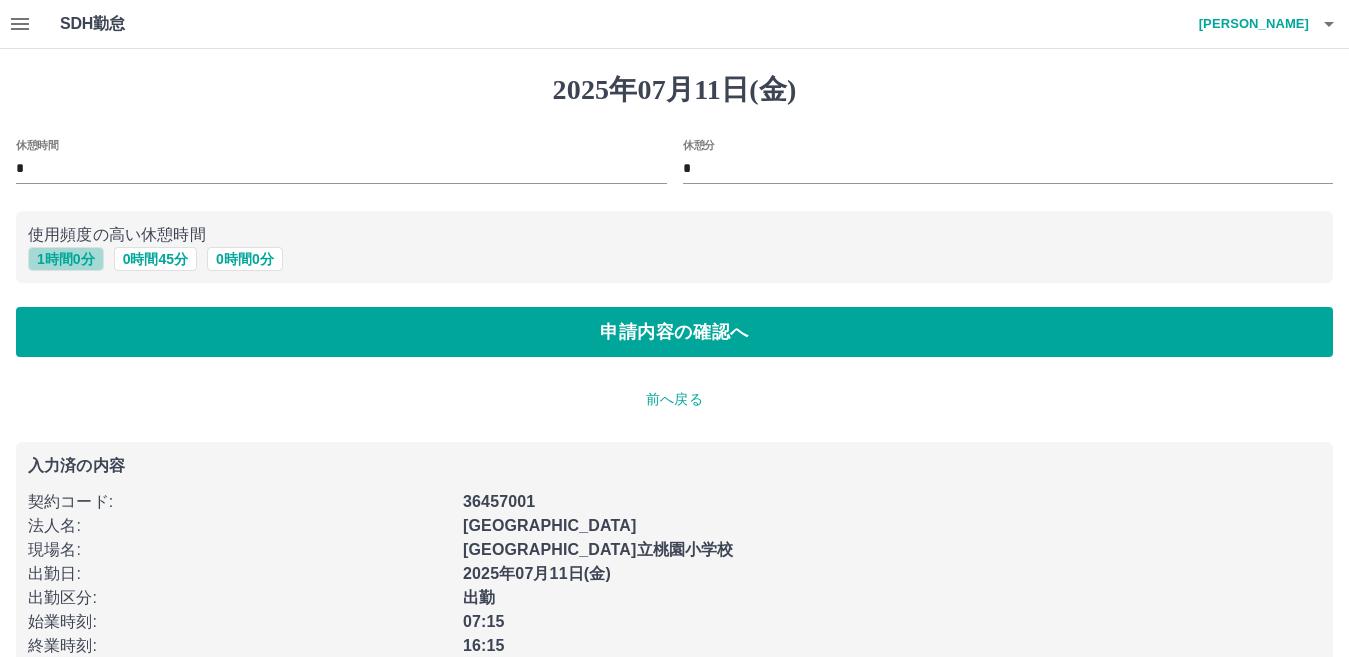 click on "1 時間 0 分" at bounding box center (66, 259) 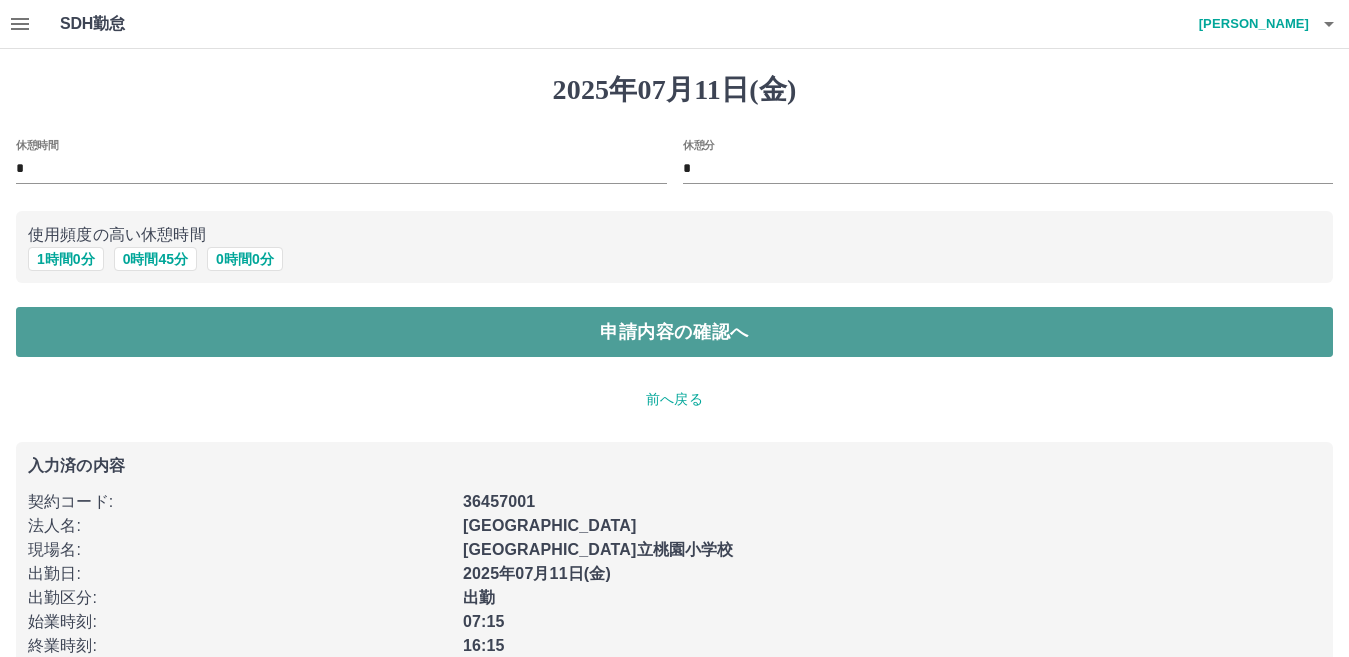 click on "申請内容の確認へ" at bounding box center (674, 332) 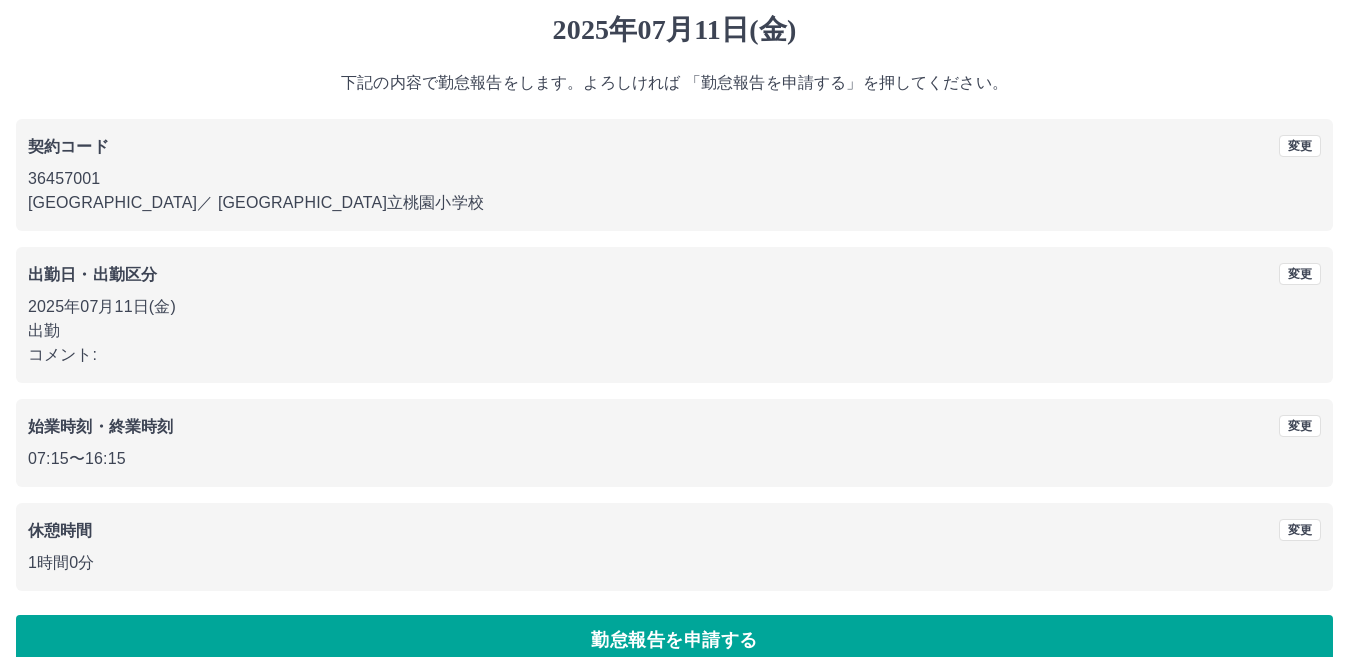 scroll, scrollTop: 92, scrollLeft: 0, axis: vertical 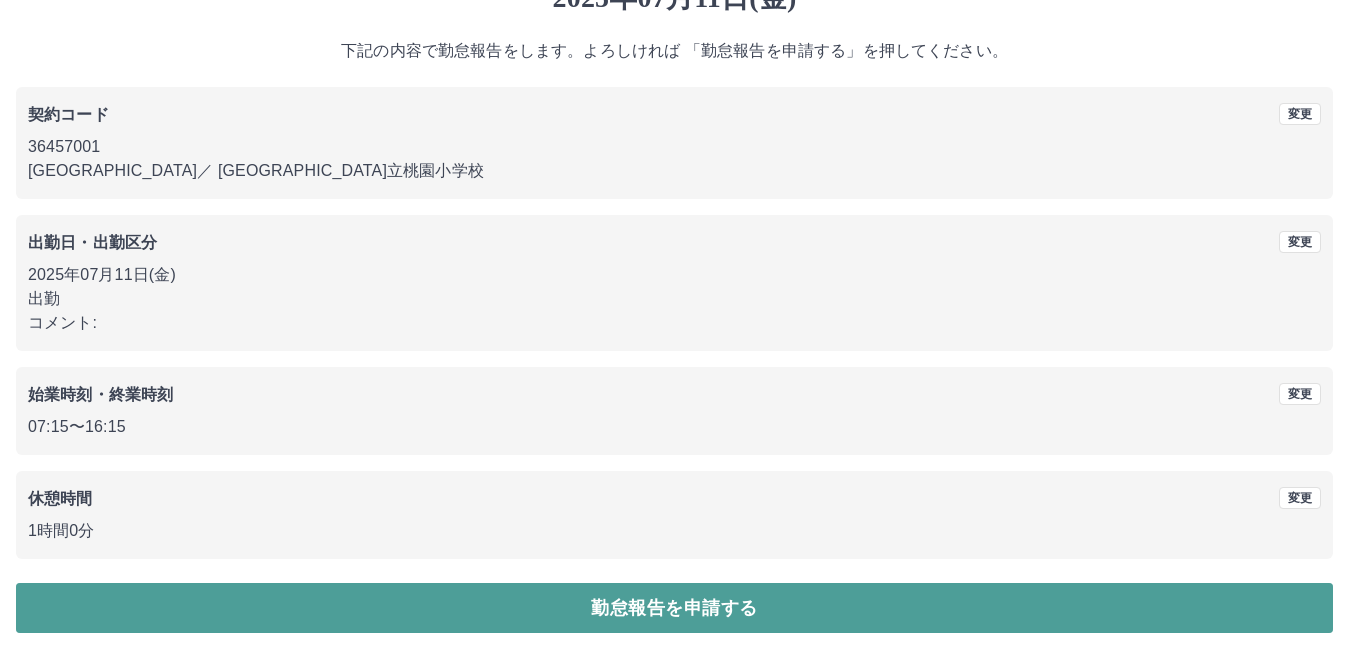 click on "勤怠報告を申請する" at bounding box center [674, 608] 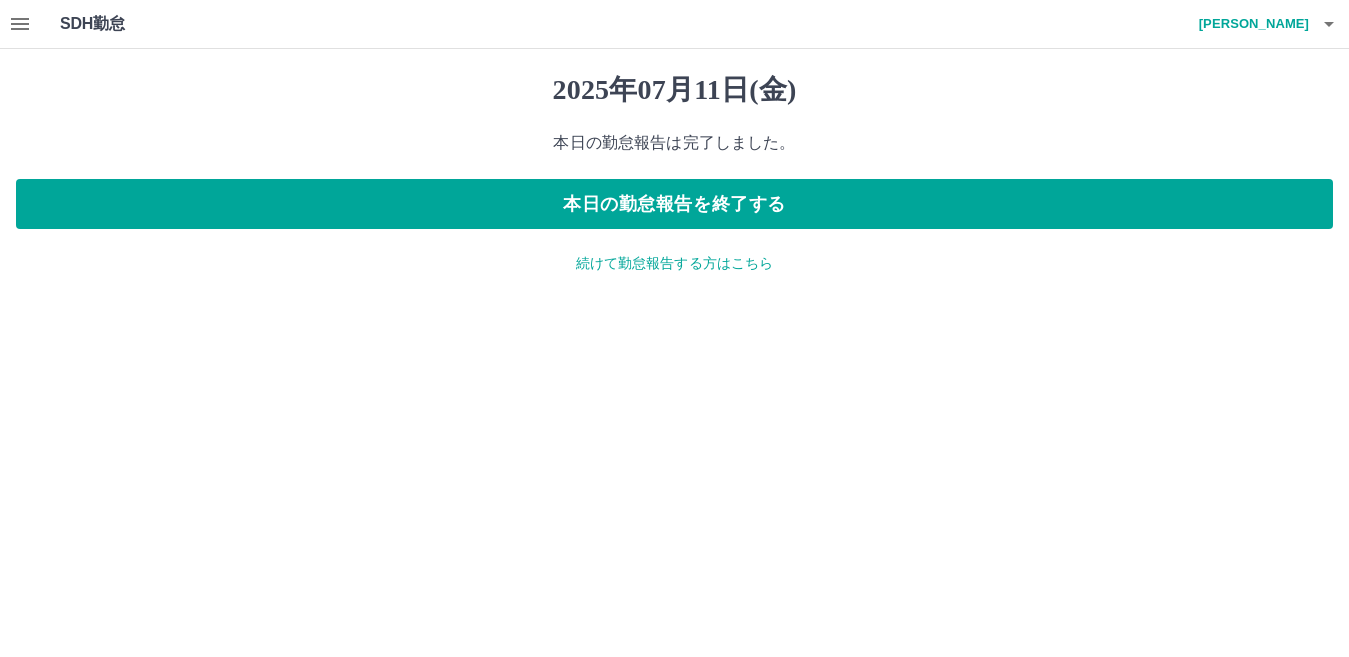 scroll, scrollTop: 0, scrollLeft: 0, axis: both 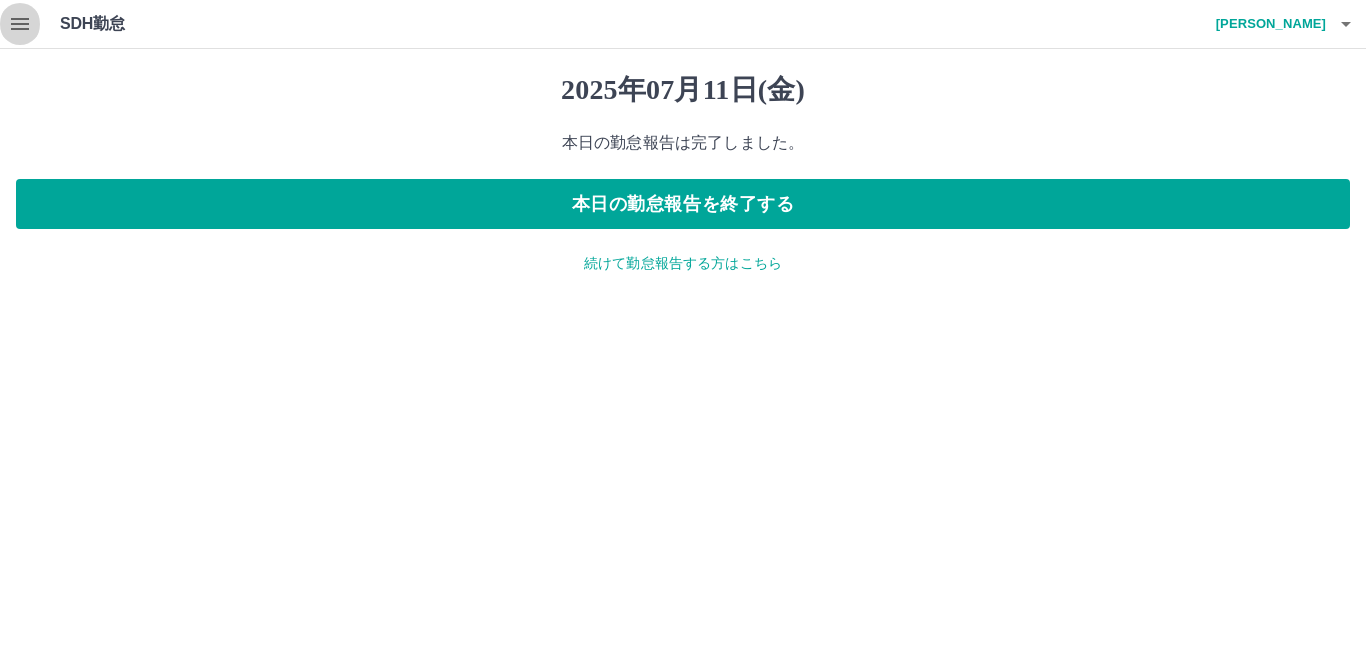 click at bounding box center (20, 24) 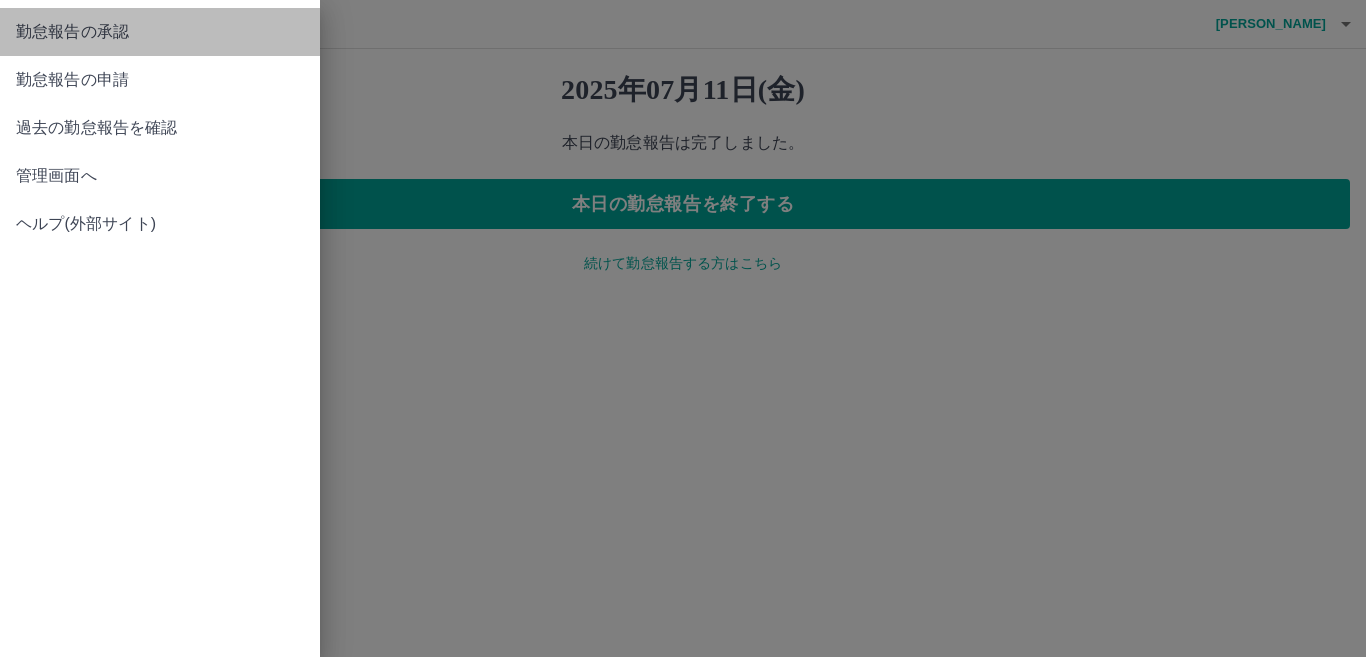 click on "勤怠報告の承認" at bounding box center (160, 32) 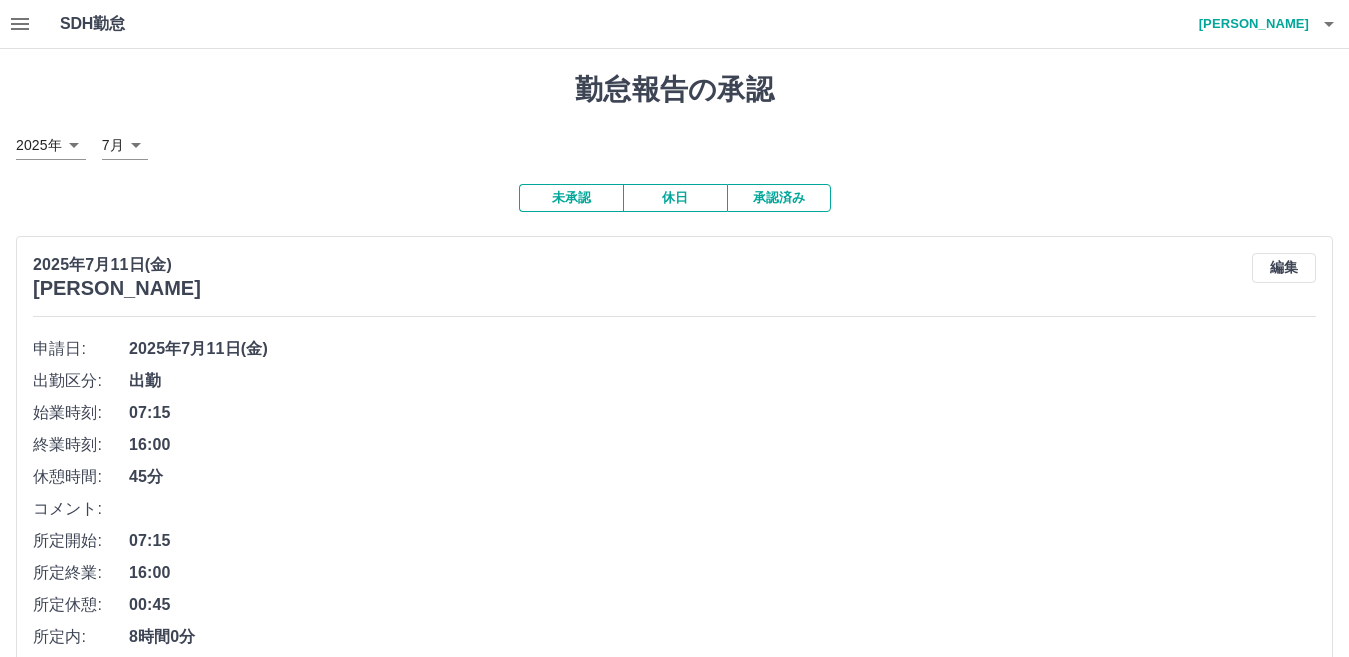 click on "承認済み" at bounding box center [779, 198] 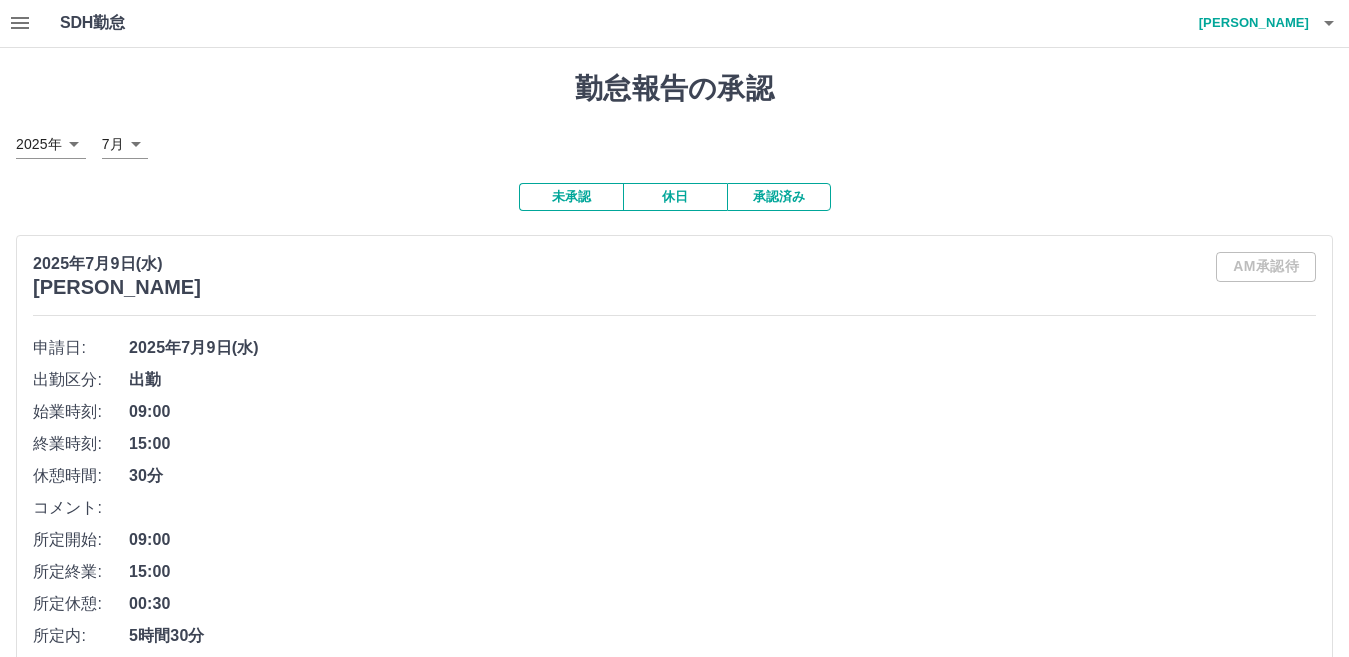 scroll, scrollTop: 0, scrollLeft: 0, axis: both 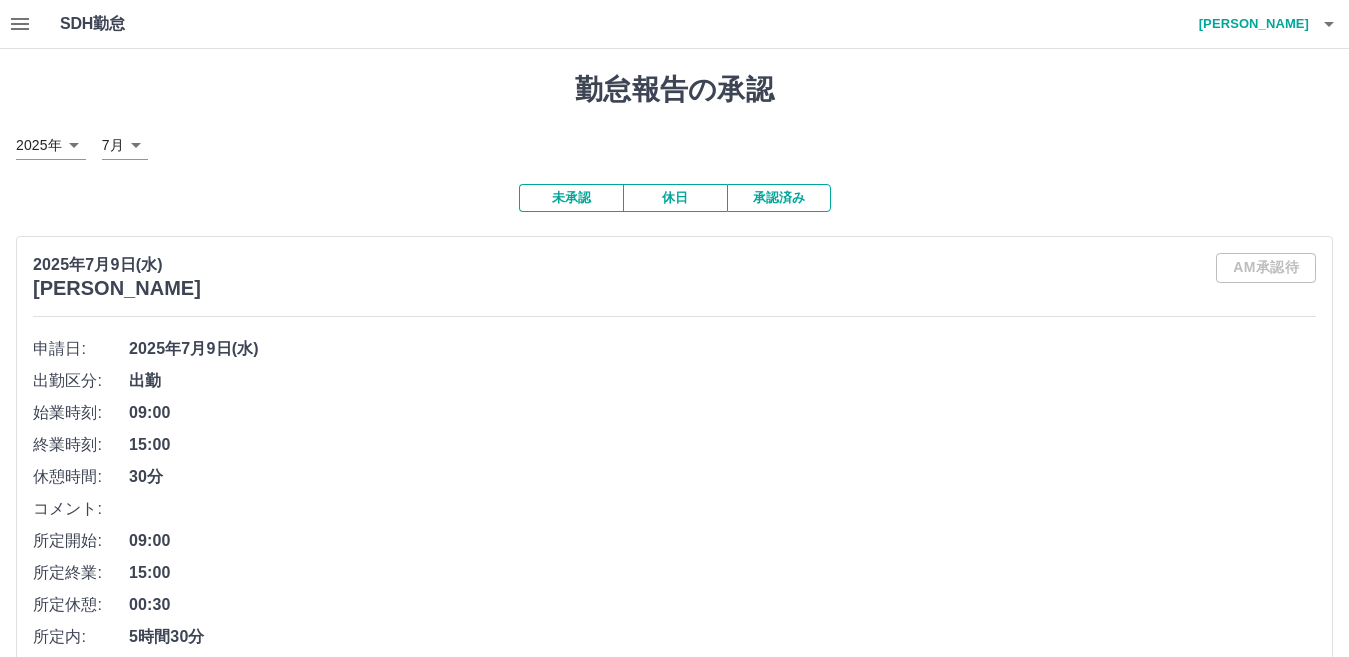 click on "未承認" at bounding box center [571, 198] 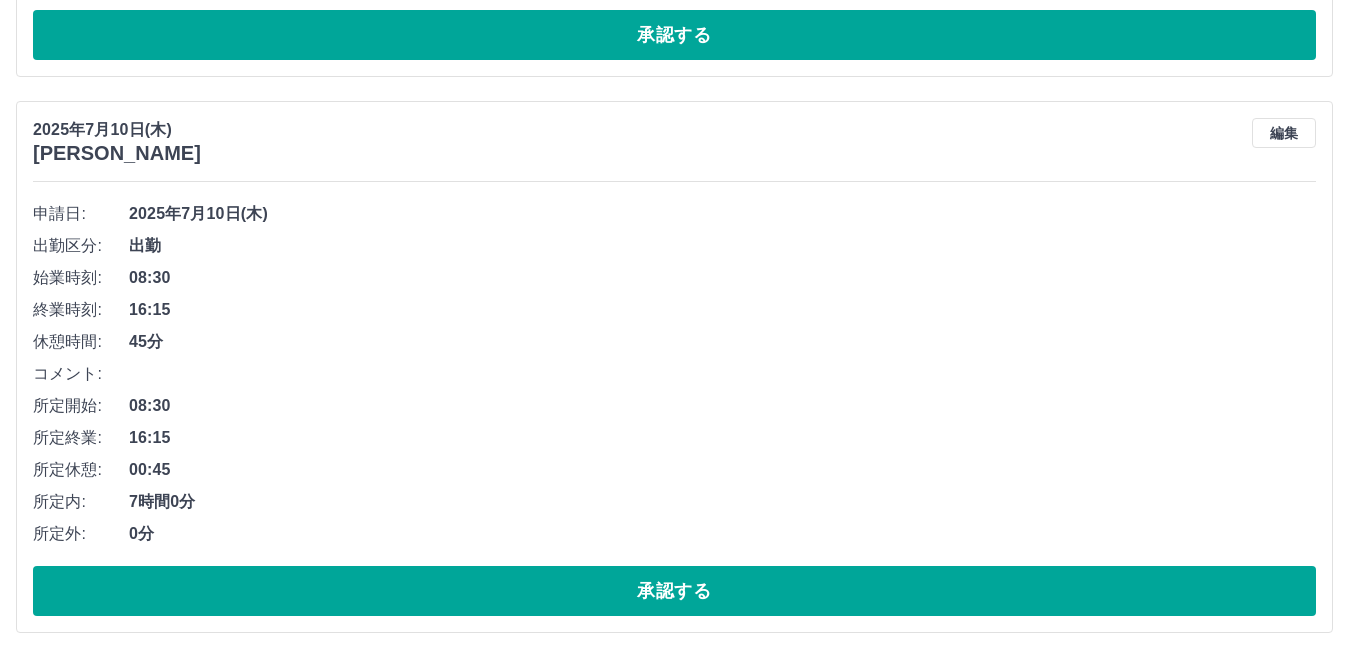scroll, scrollTop: 5604, scrollLeft: 0, axis: vertical 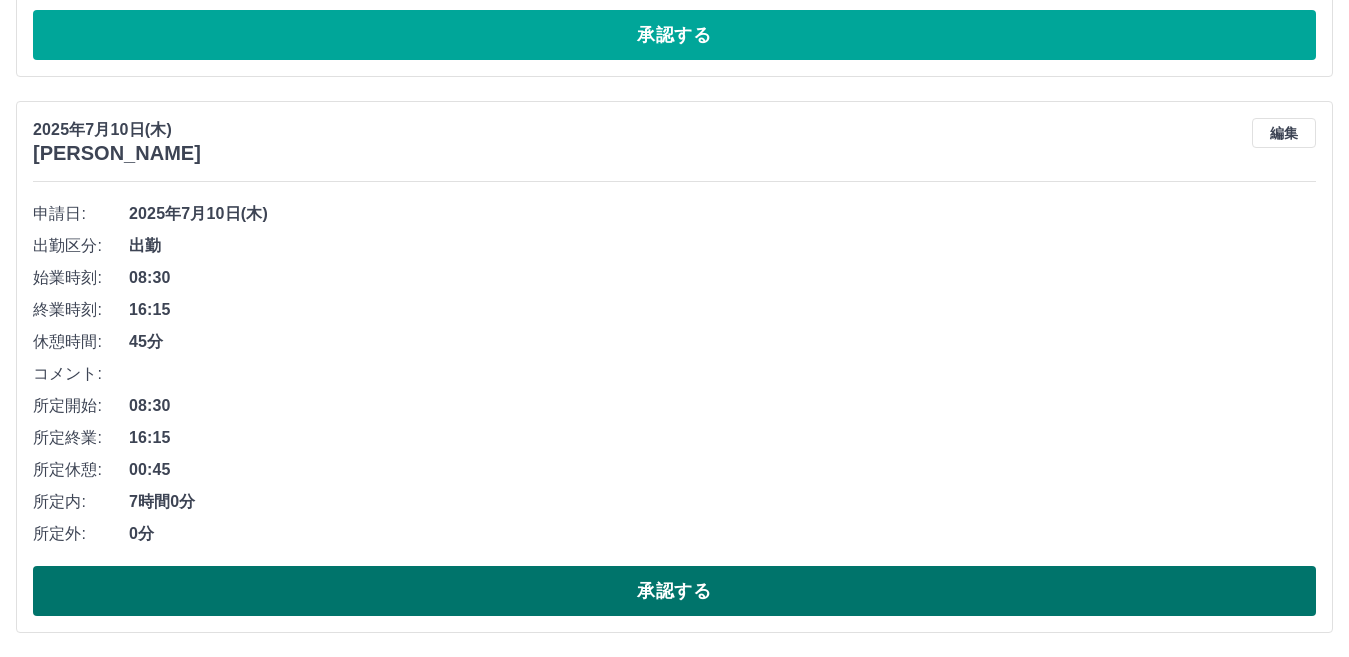 click on "承認する" at bounding box center [674, 591] 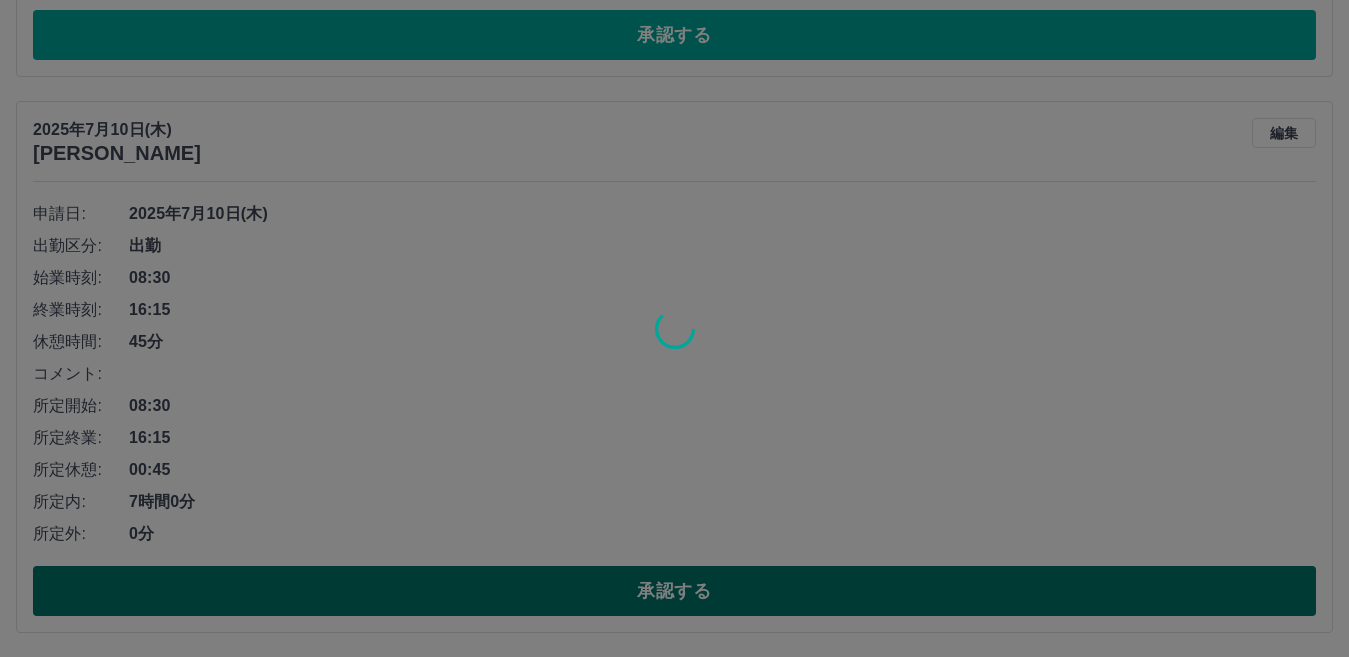 scroll, scrollTop: 5048, scrollLeft: 0, axis: vertical 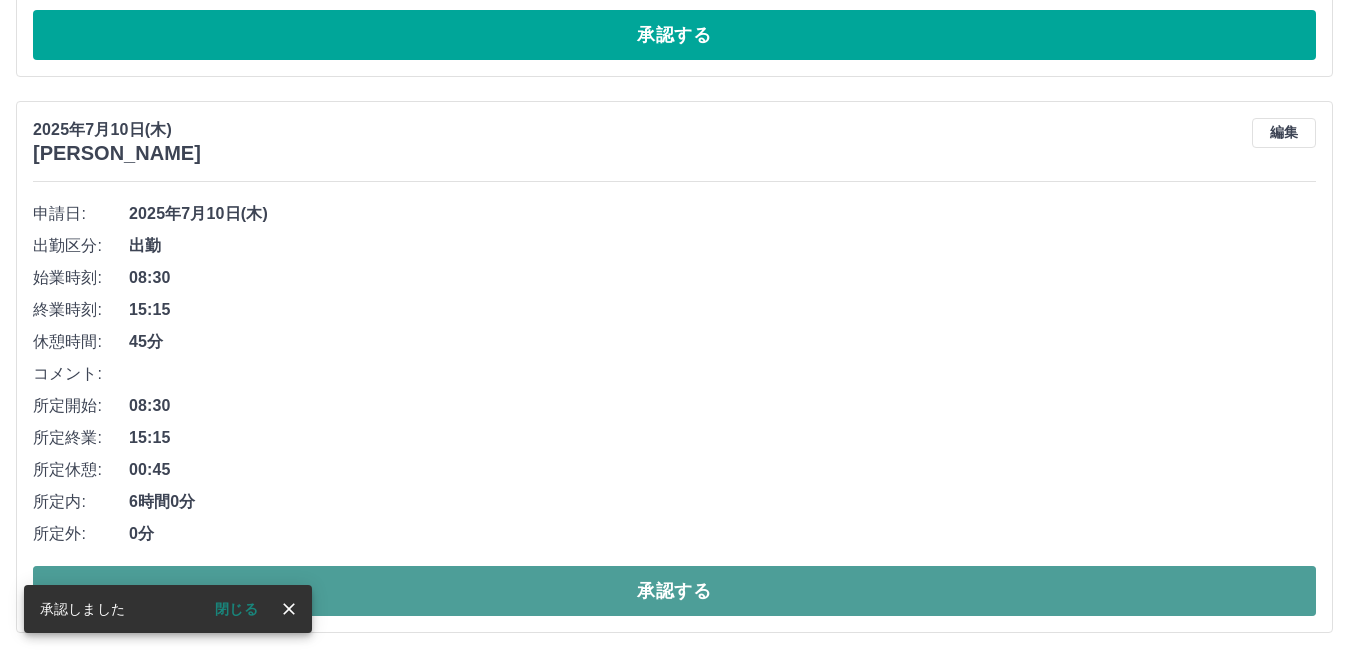 click on "承認する" at bounding box center (674, 591) 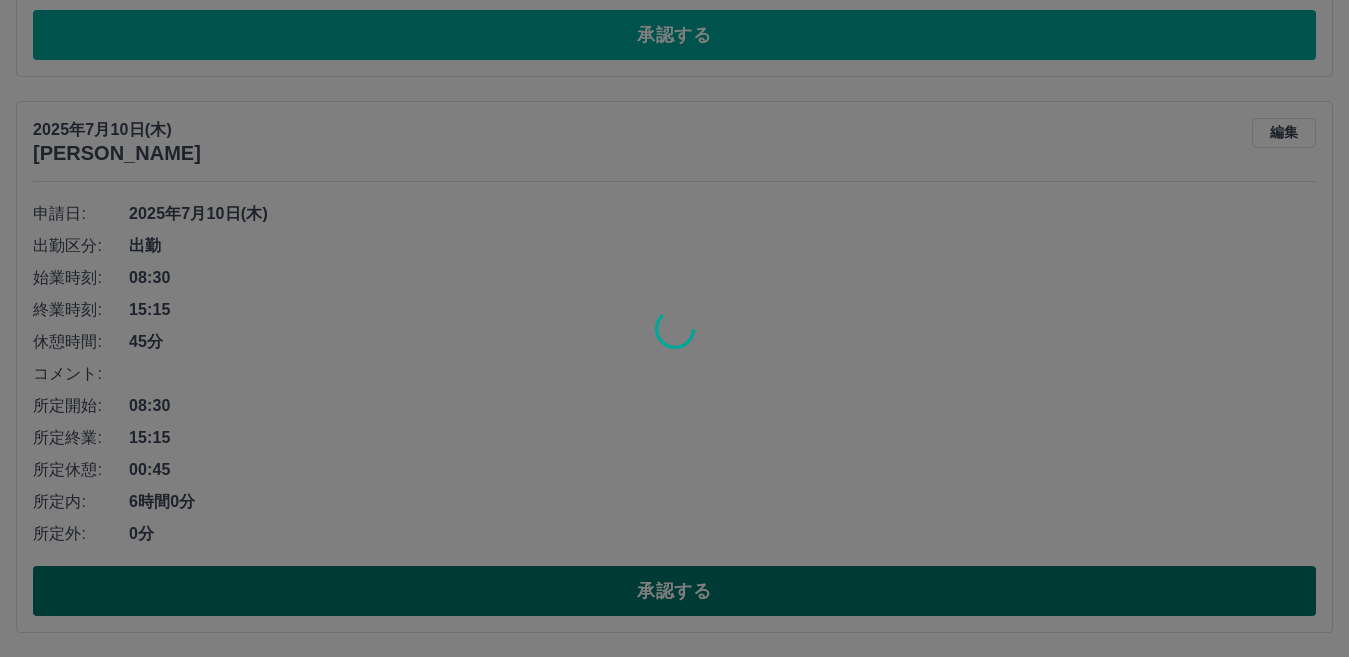 scroll, scrollTop: 4492, scrollLeft: 0, axis: vertical 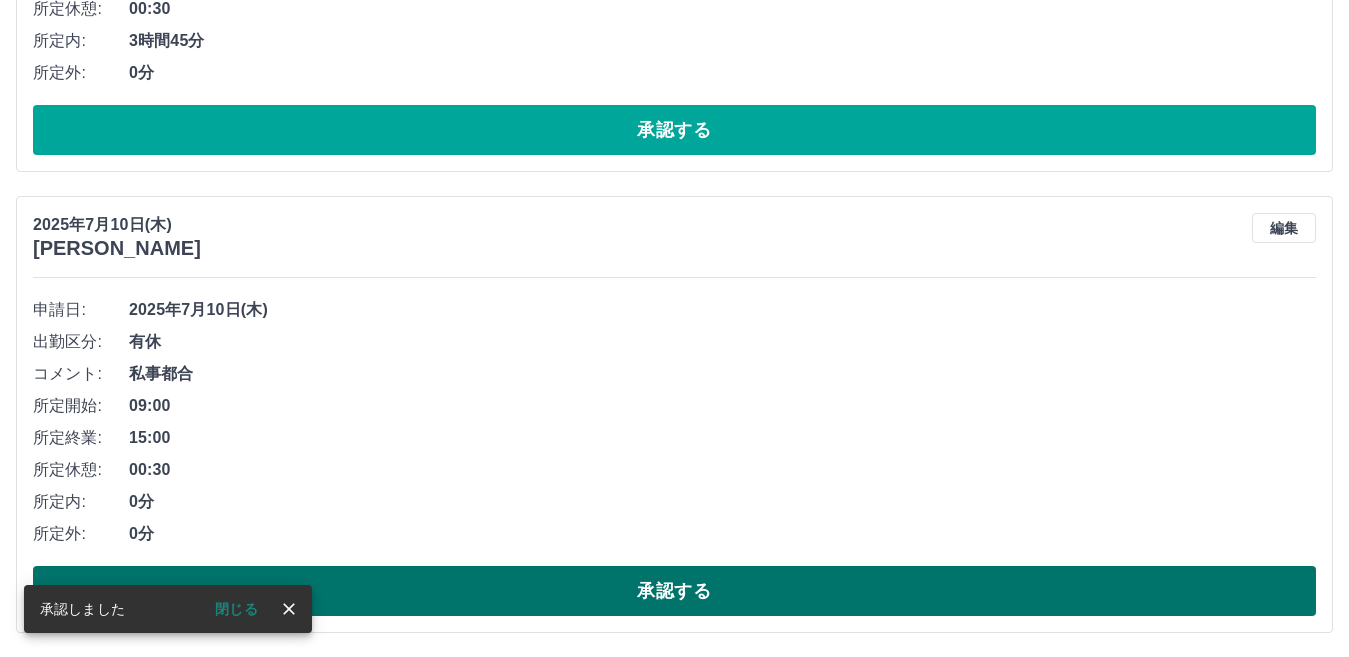 click on "承認する" at bounding box center [674, 591] 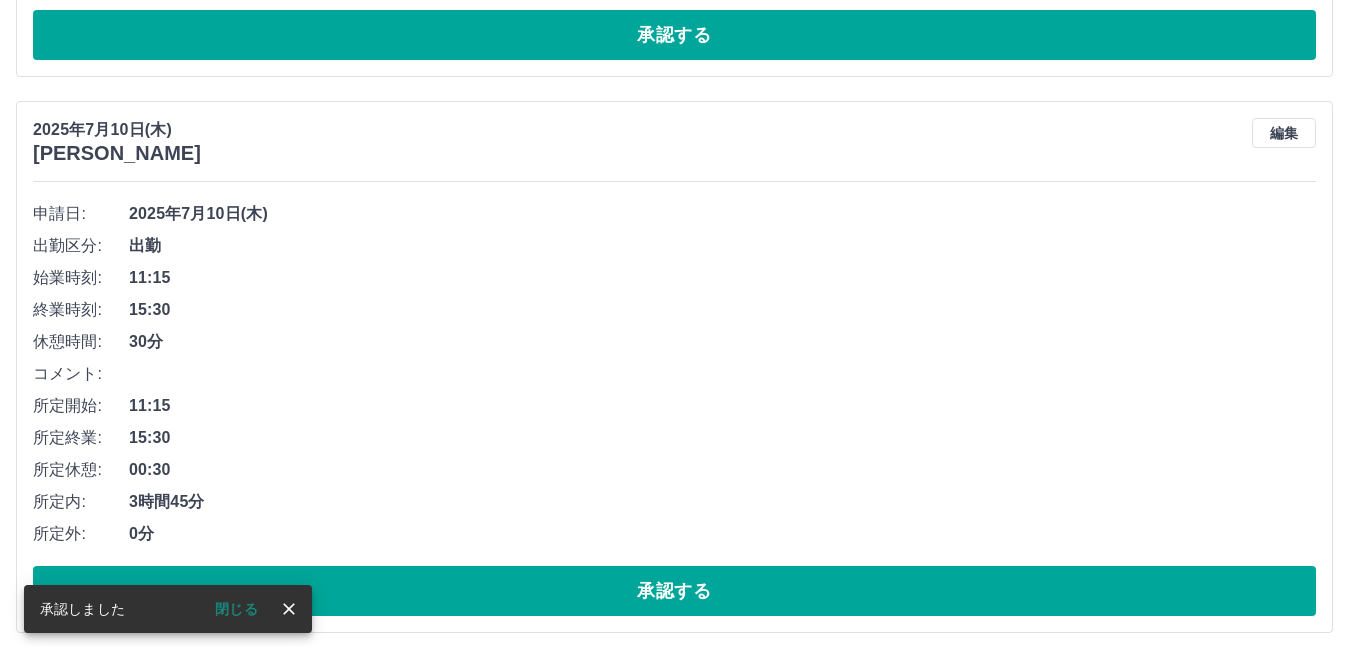 scroll, scrollTop: 4031, scrollLeft: 0, axis: vertical 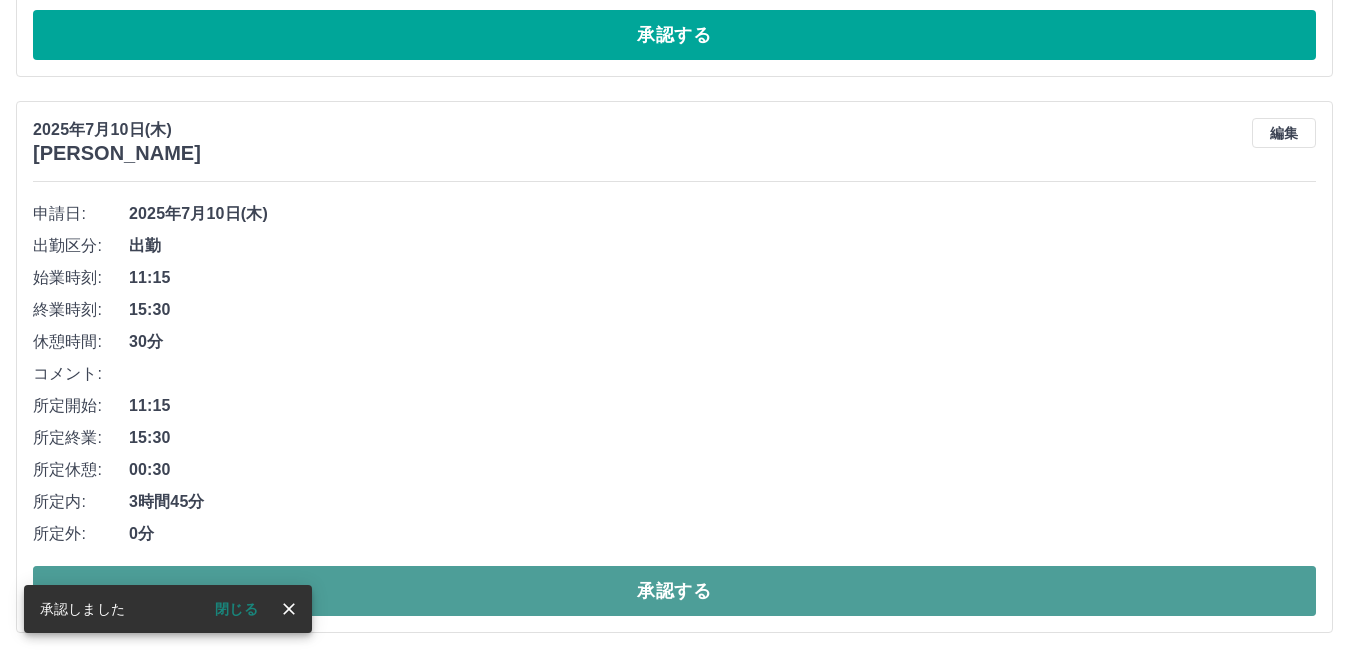 click on "承認する" at bounding box center [674, 591] 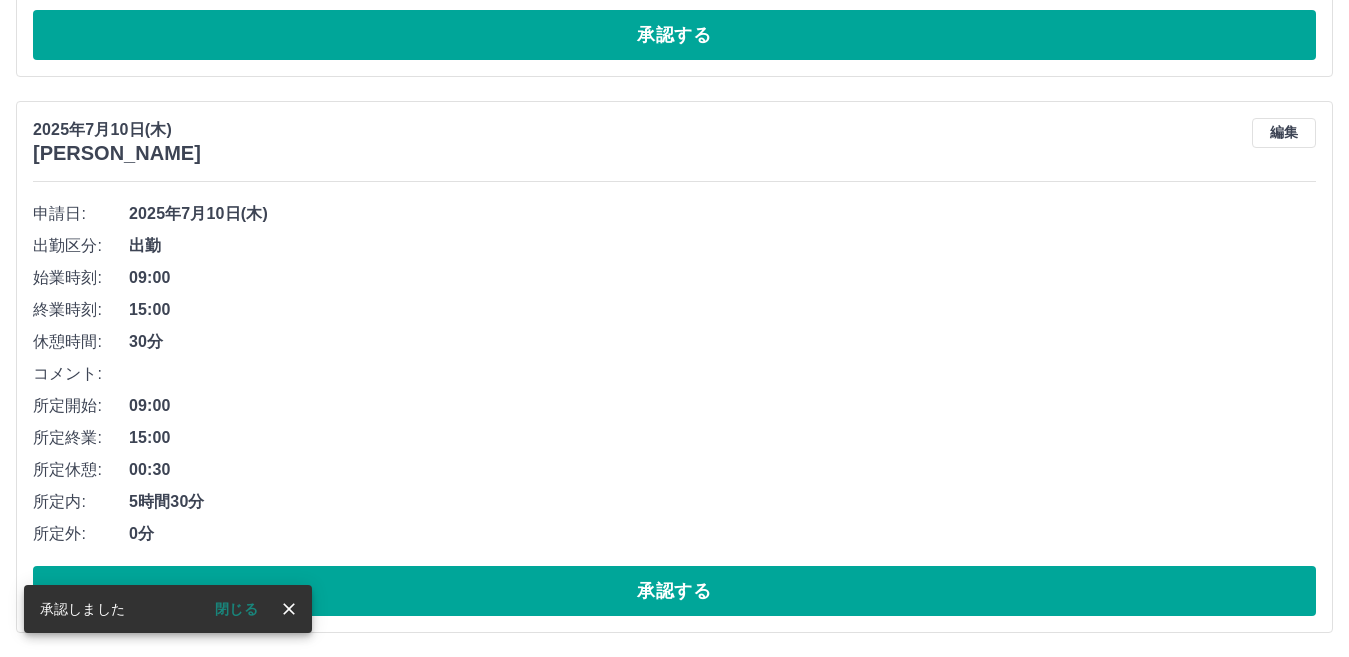 scroll, scrollTop: 3475, scrollLeft: 0, axis: vertical 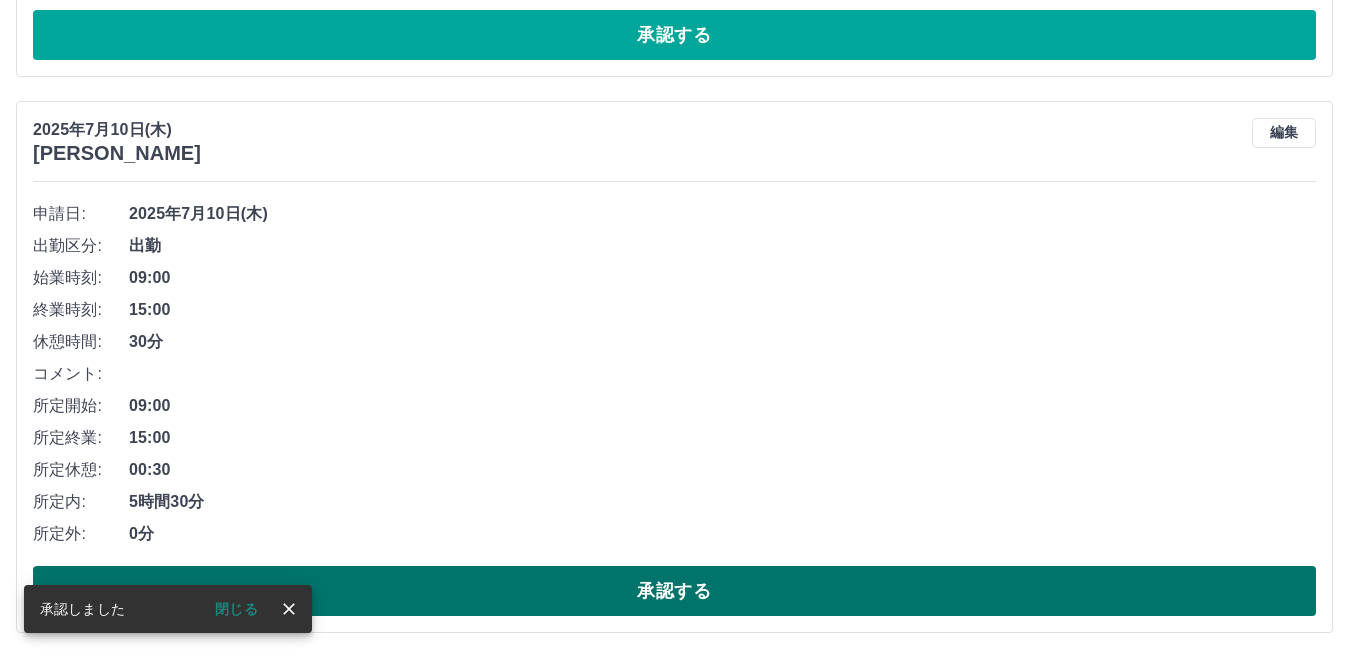click on "承認する" at bounding box center (674, 591) 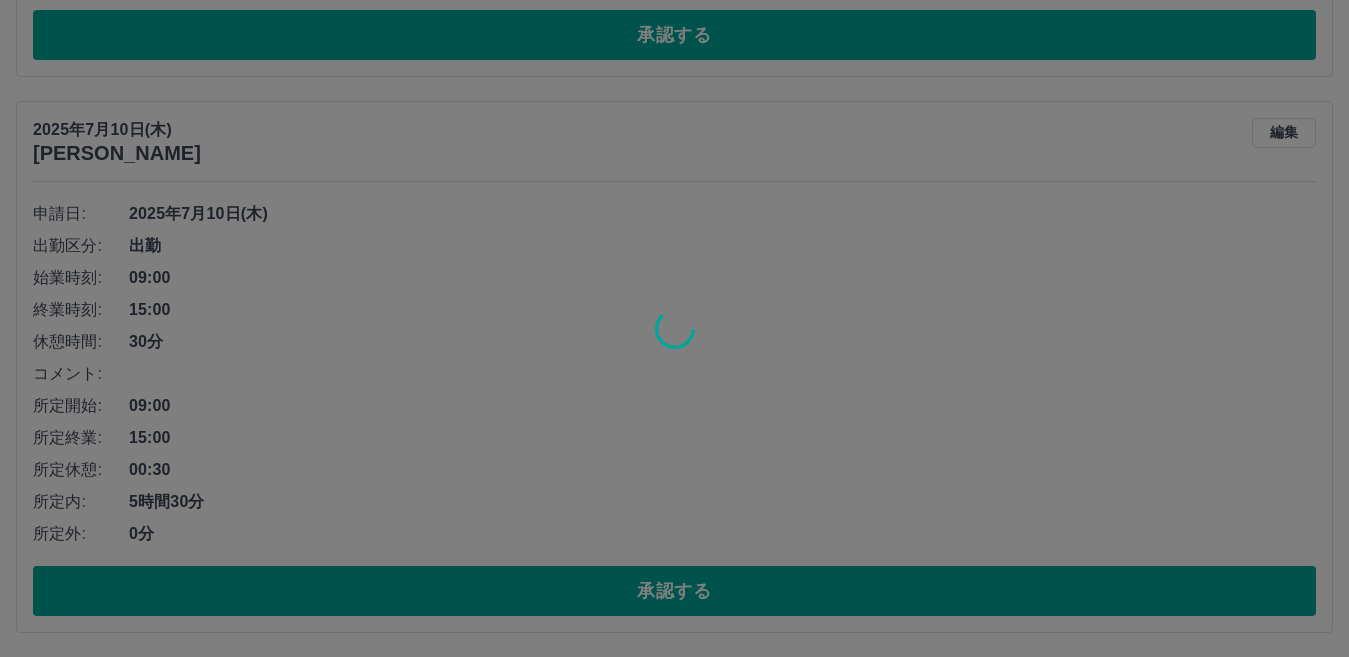 scroll, scrollTop: 2919, scrollLeft: 0, axis: vertical 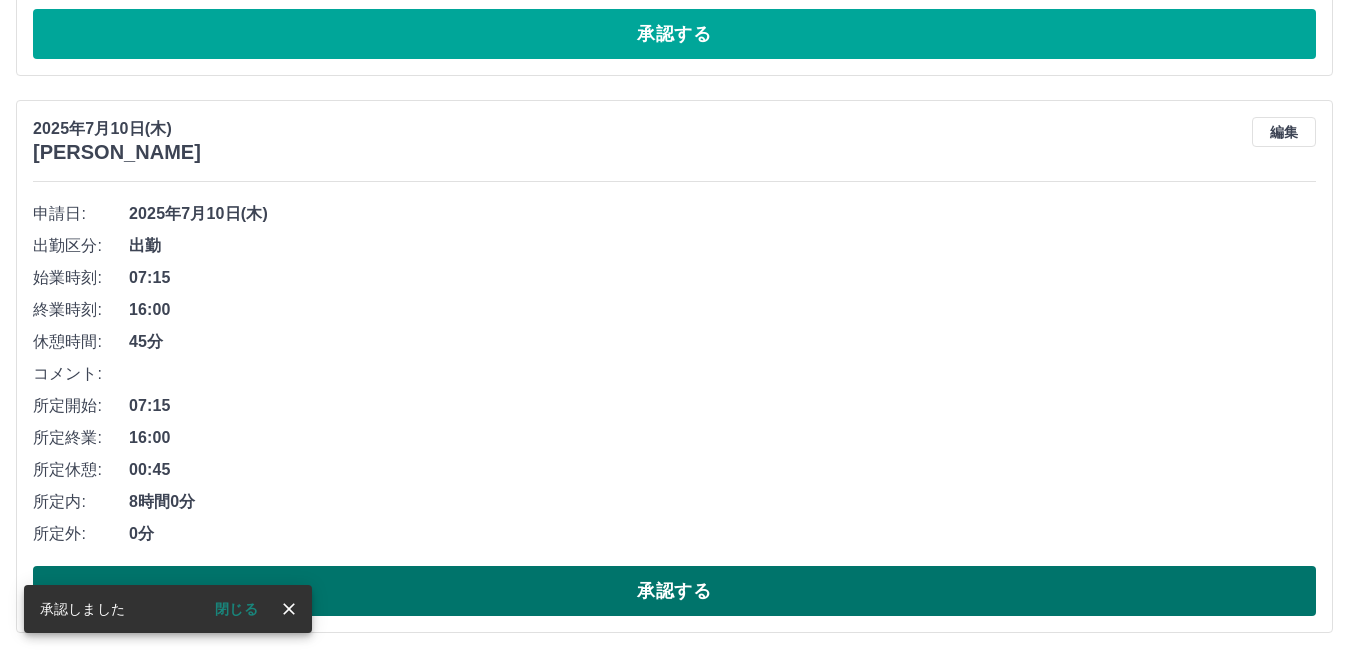 click on "承認する" at bounding box center (674, 591) 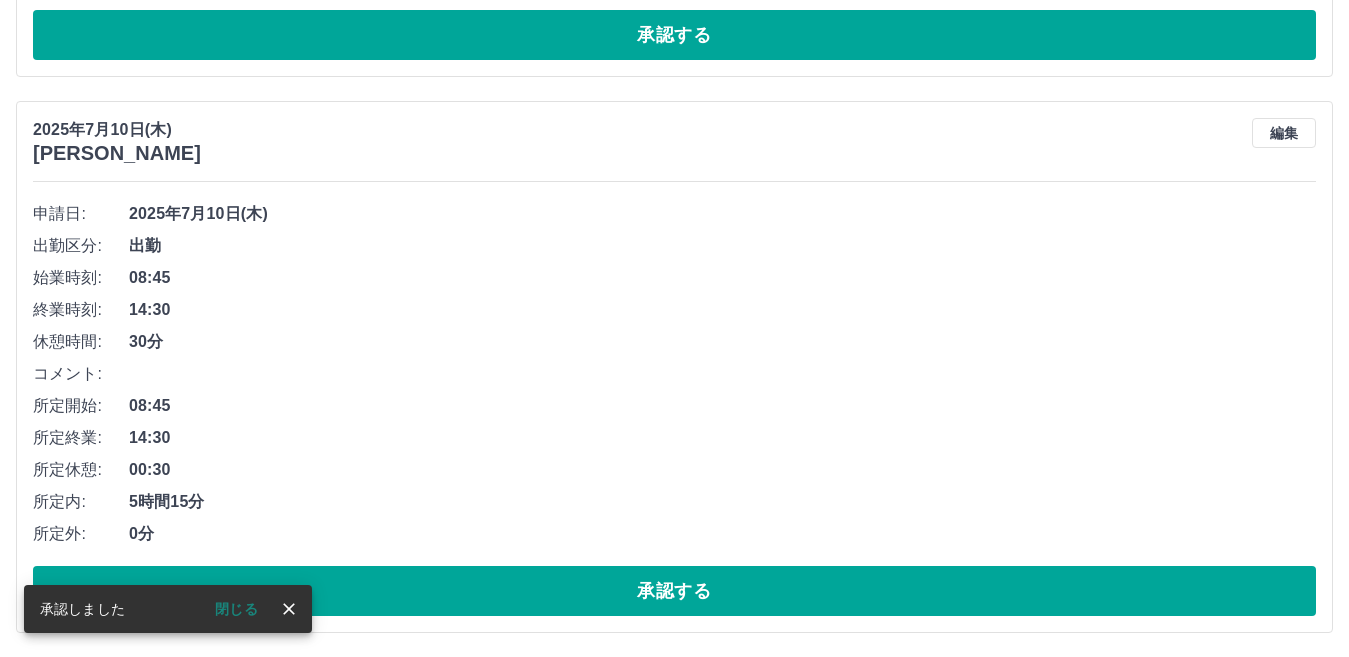 scroll, scrollTop: 2362, scrollLeft: 0, axis: vertical 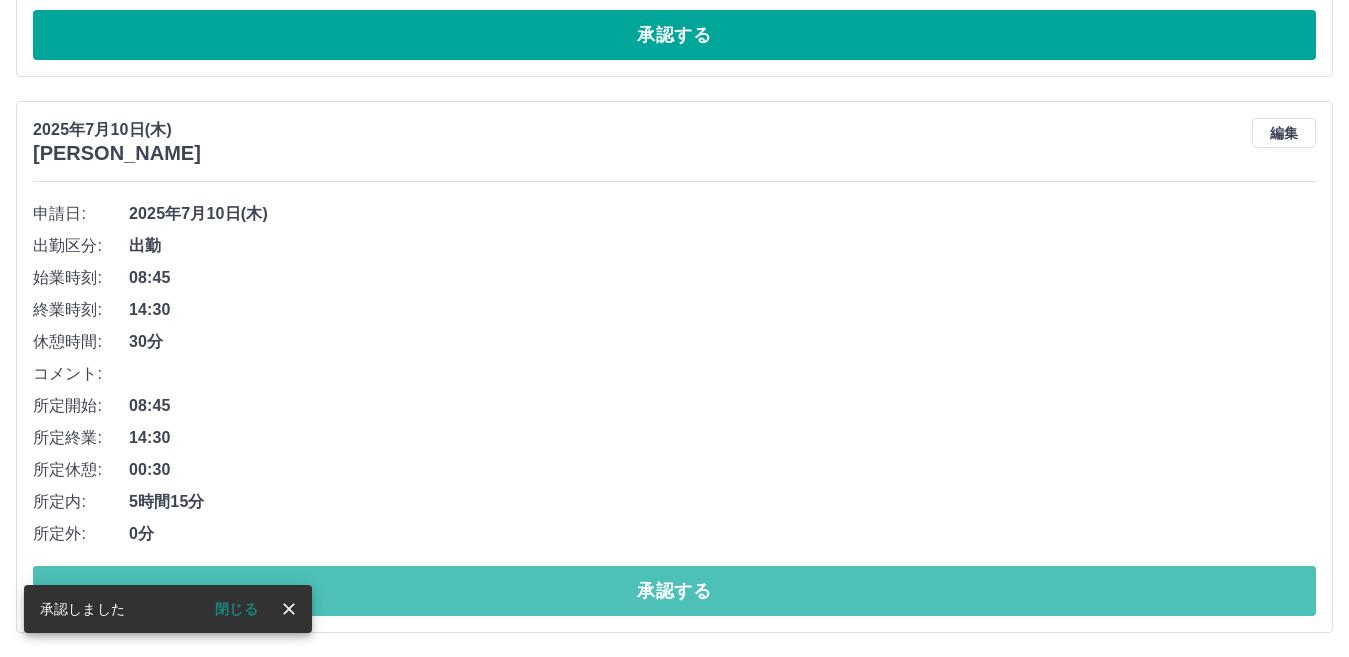 click on "承認する" at bounding box center [674, 591] 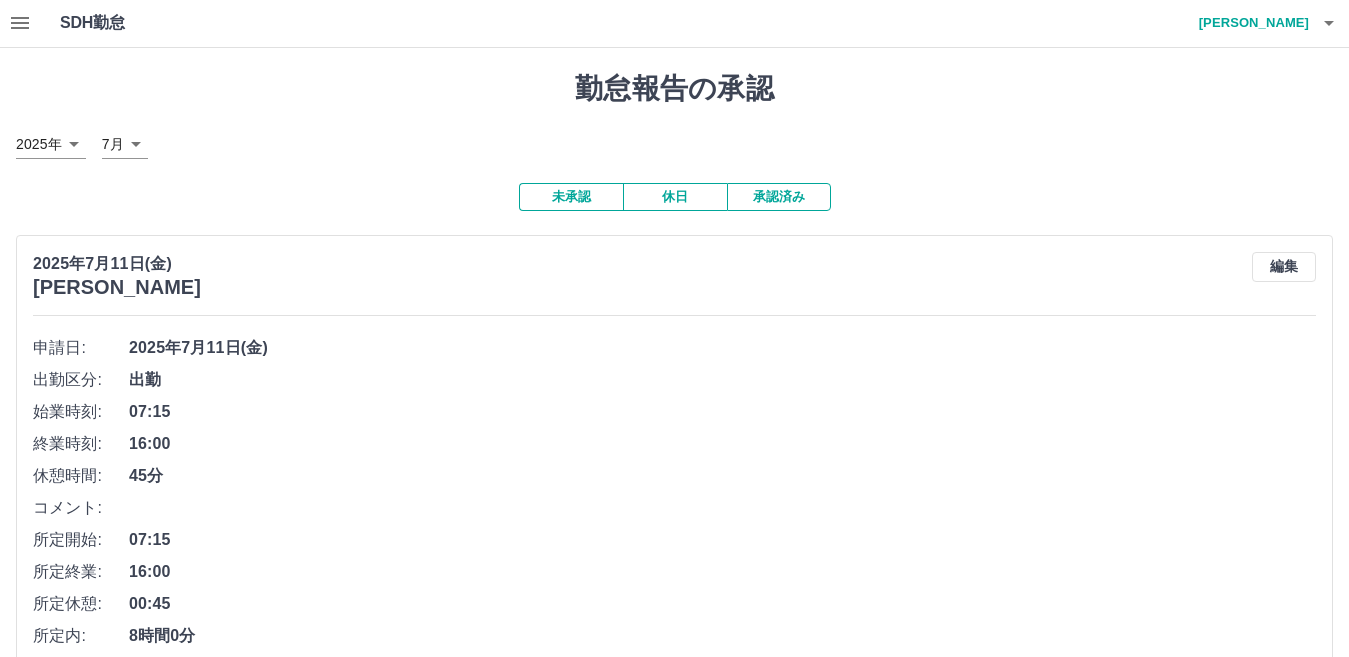 scroll, scrollTop: 0, scrollLeft: 0, axis: both 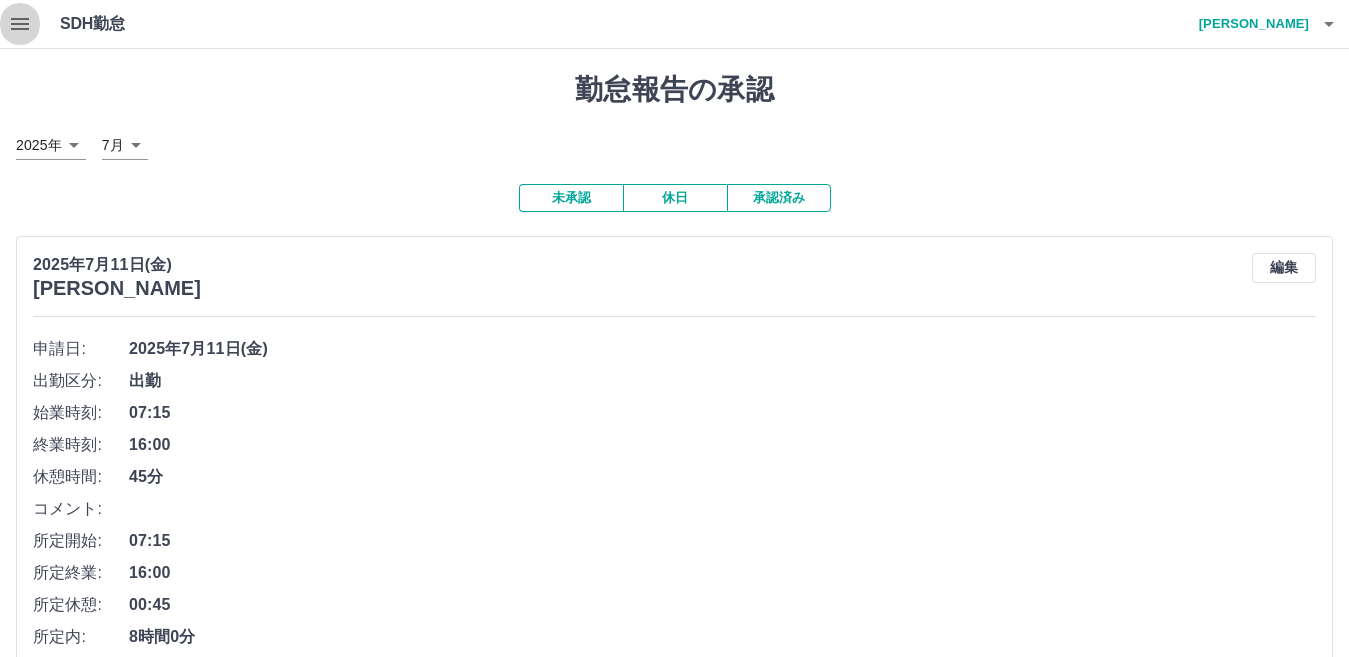 click 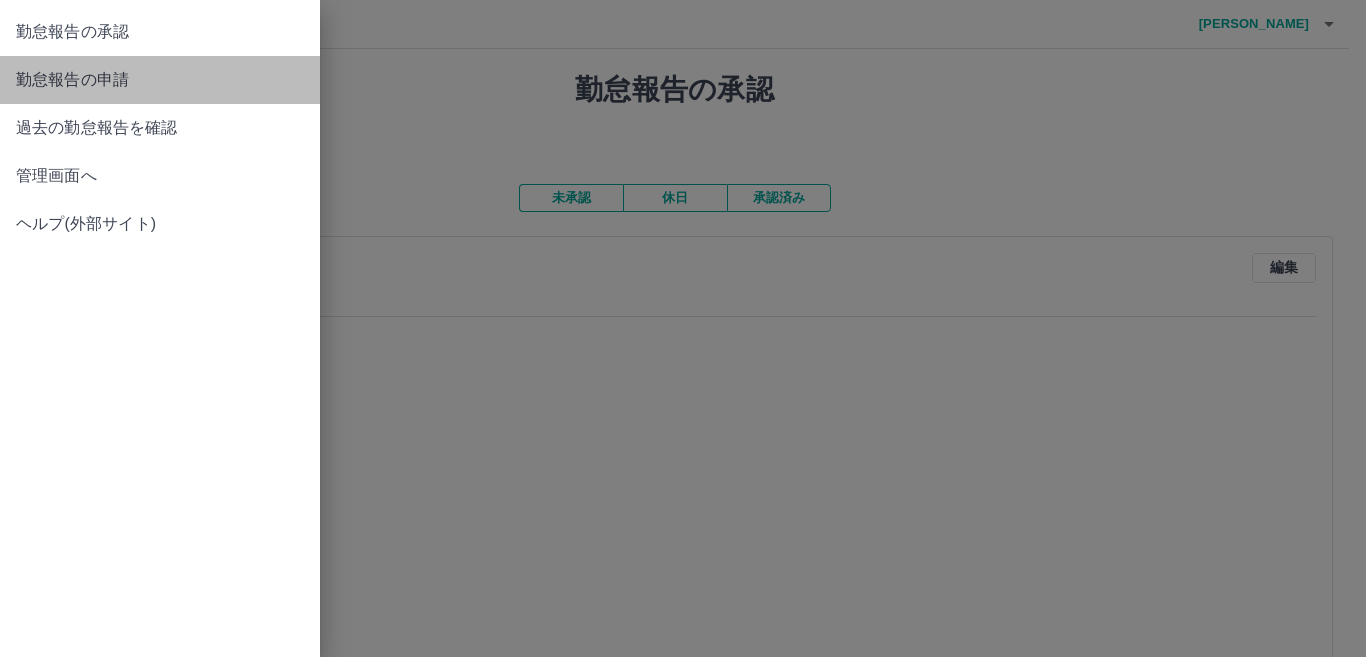 click on "勤怠報告の申請" at bounding box center [160, 80] 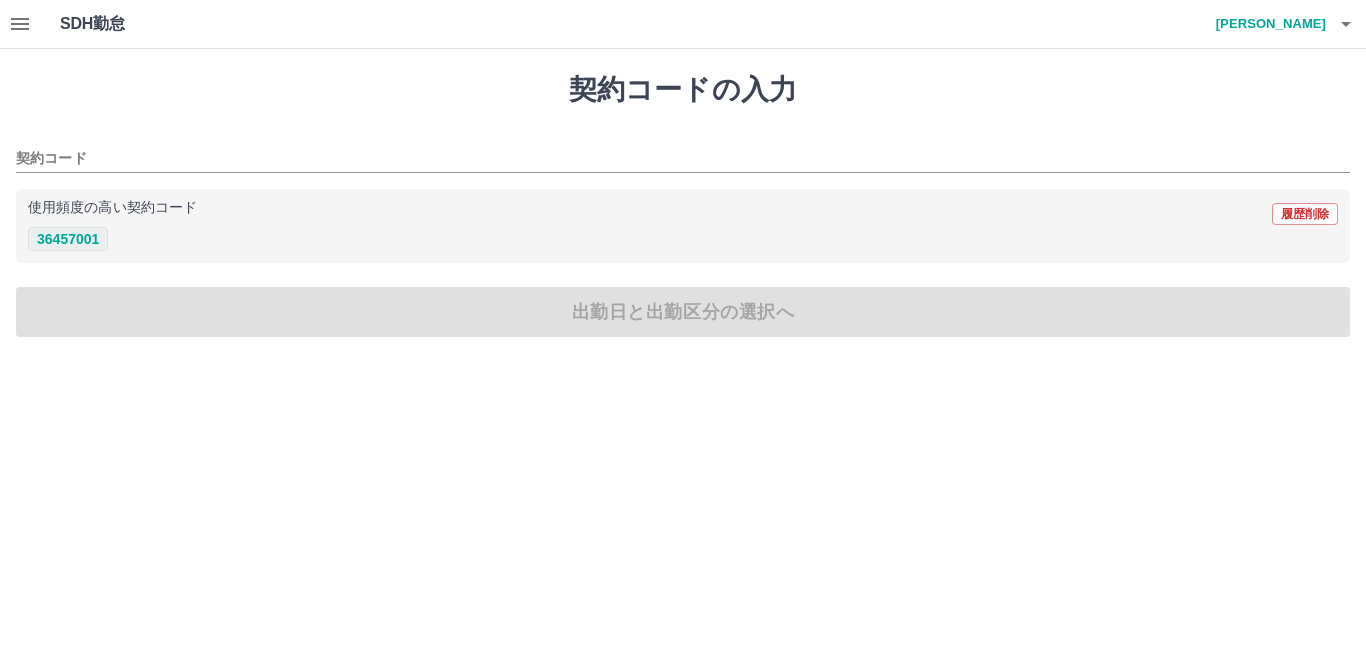 click on "36457001" at bounding box center [68, 239] 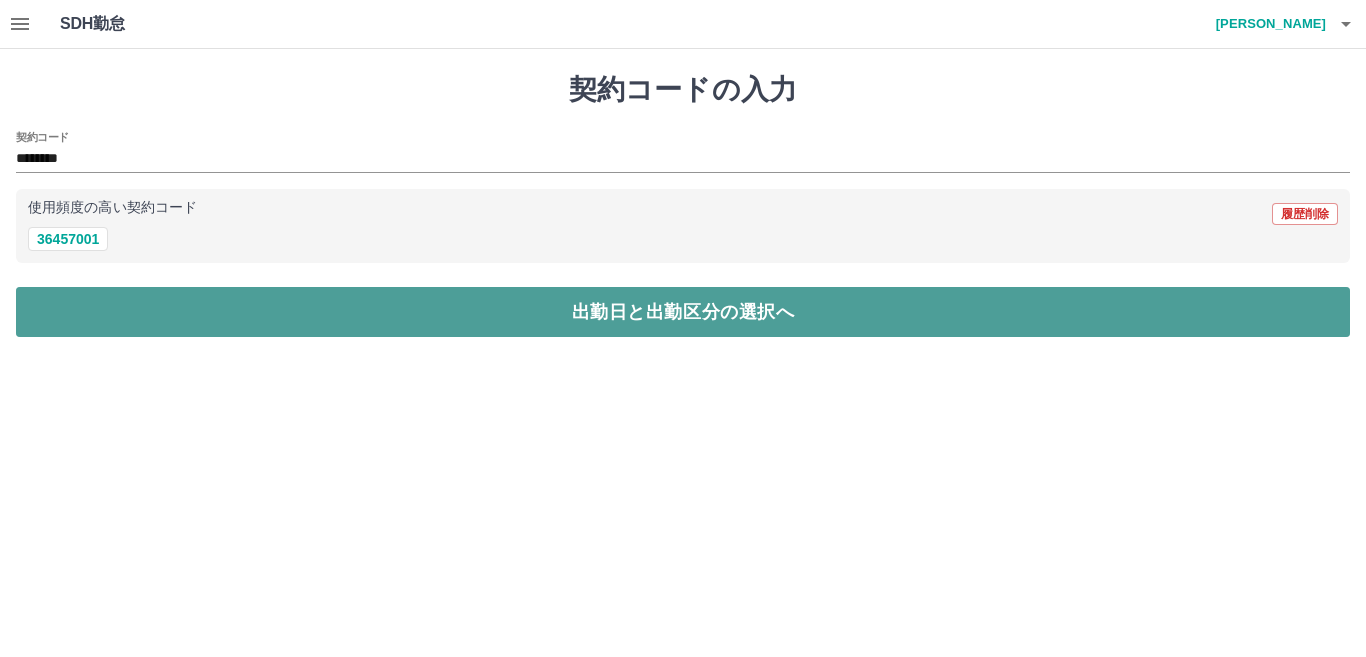 click on "出勤日と出勤区分の選択へ" at bounding box center [683, 312] 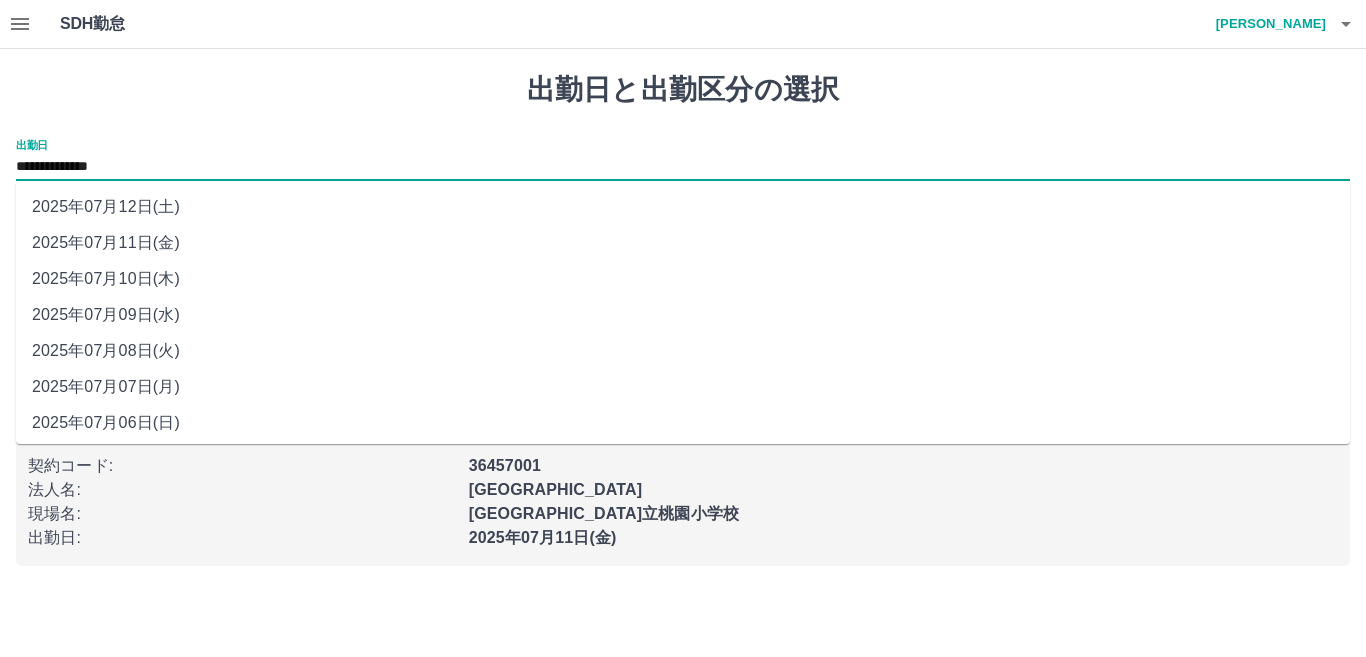 click on "**********" at bounding box center [683, 167] 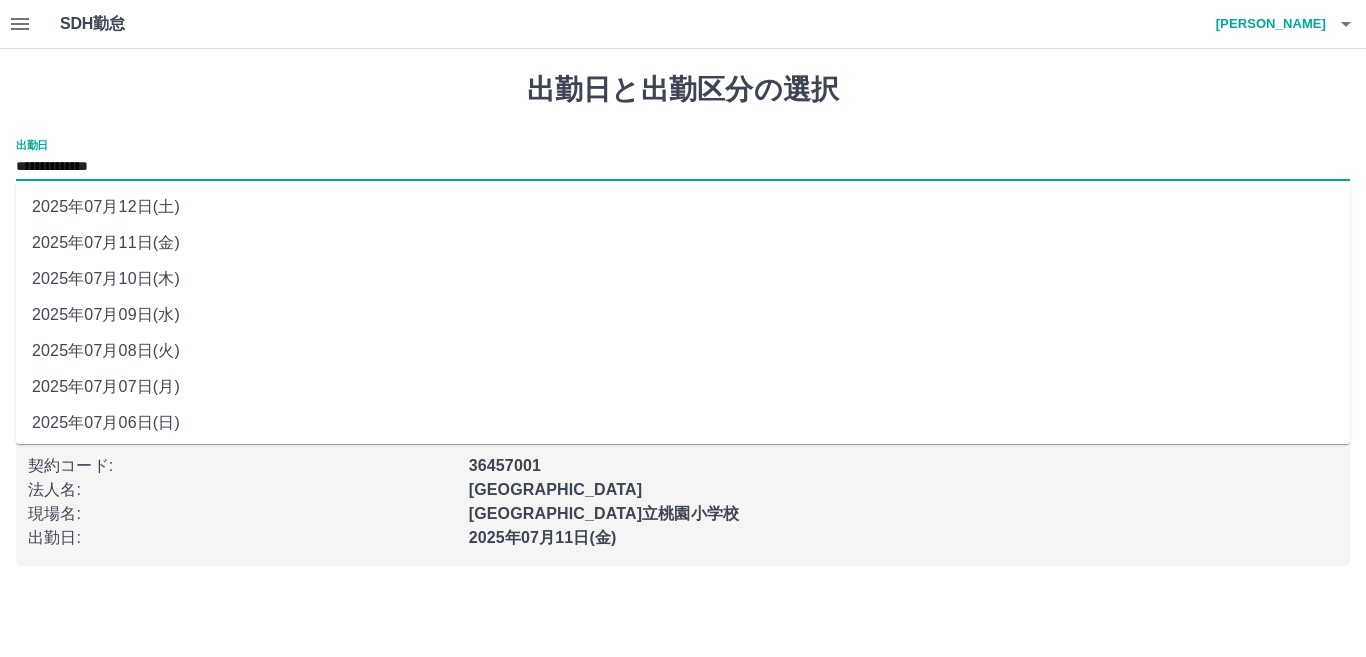 click on "2025年07月10日(木)" at bounding box center (683, 279) 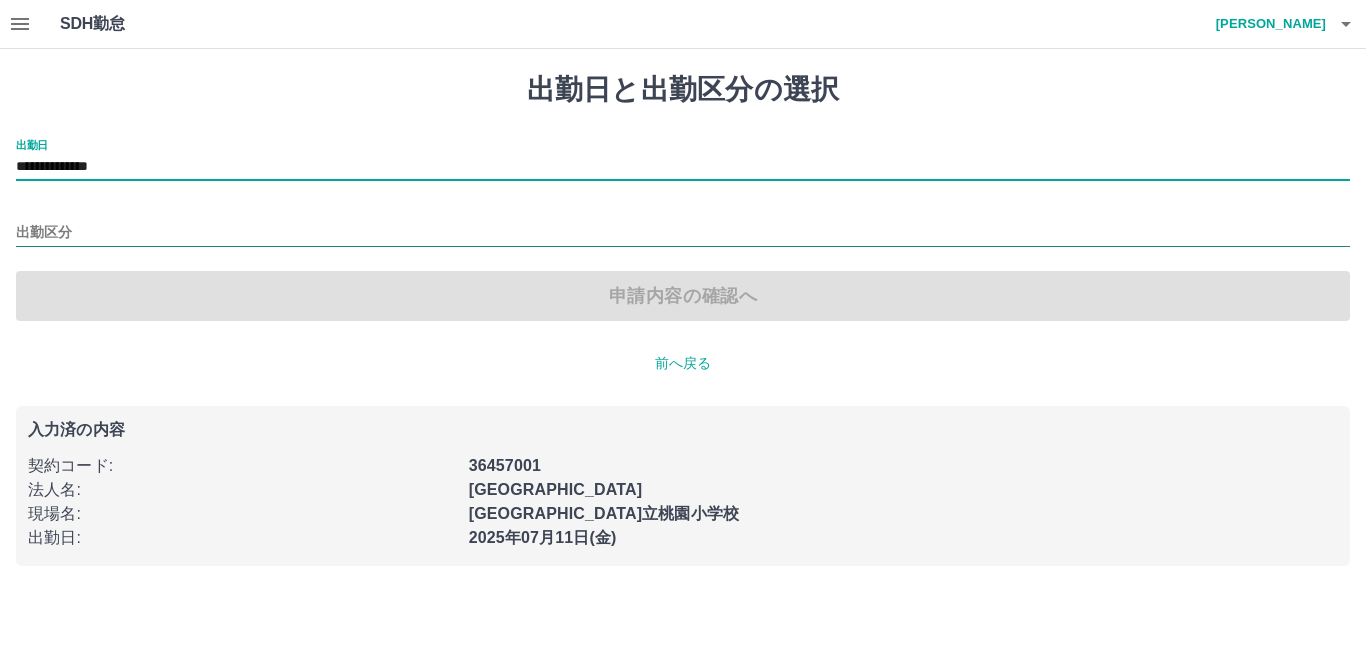 click on "出勤区分" at bounding box center (683, 233) 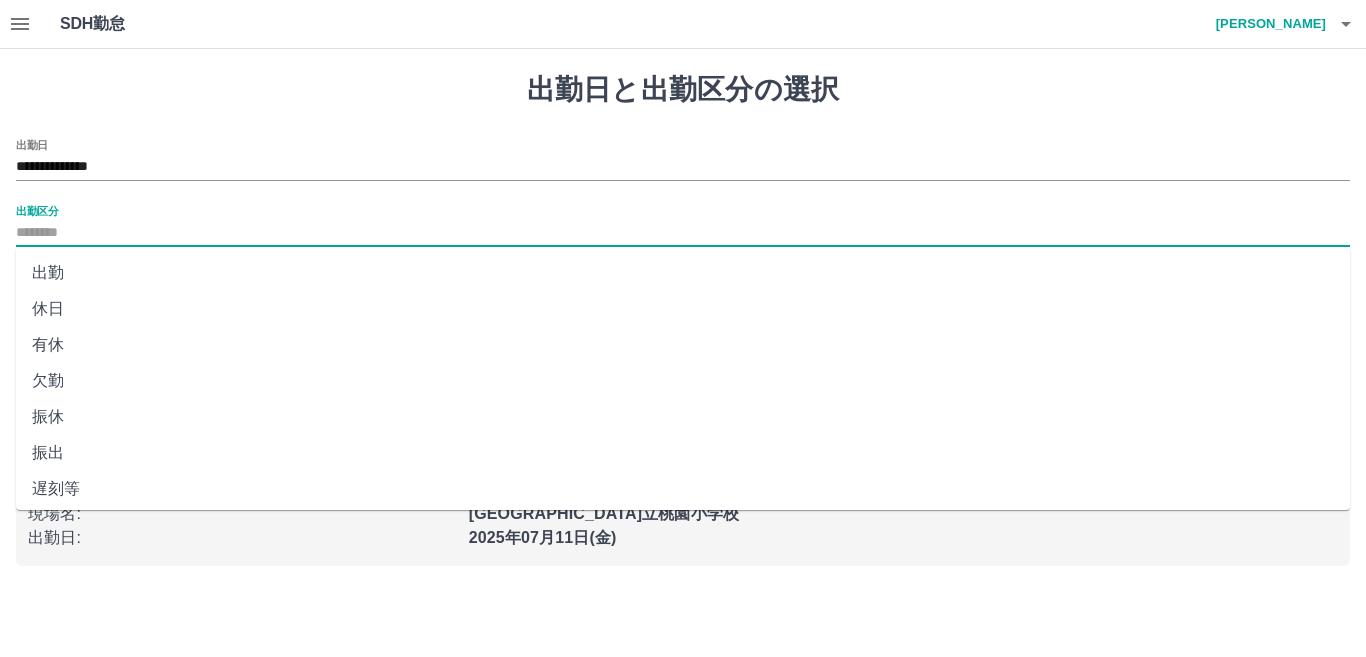 click on "出勤" at bounding box center (683, 273) 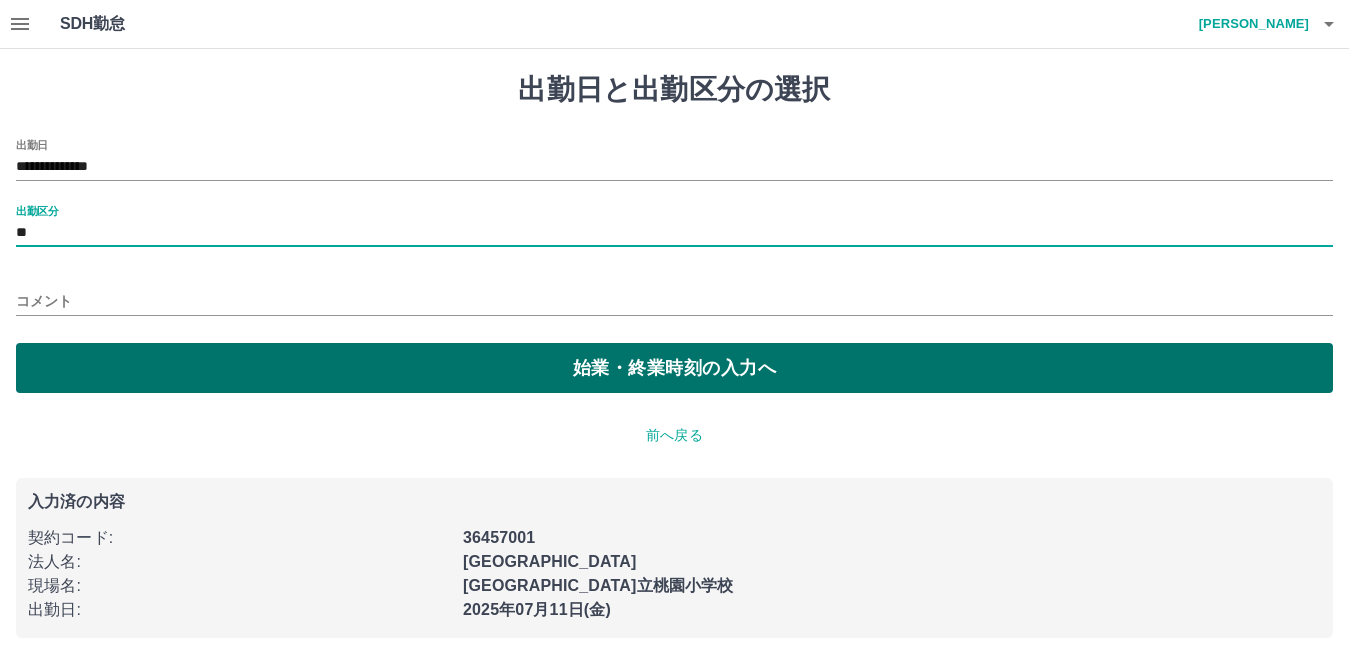 click on "始業・終業時刻の入力へ" at bounding box center [674, 368] 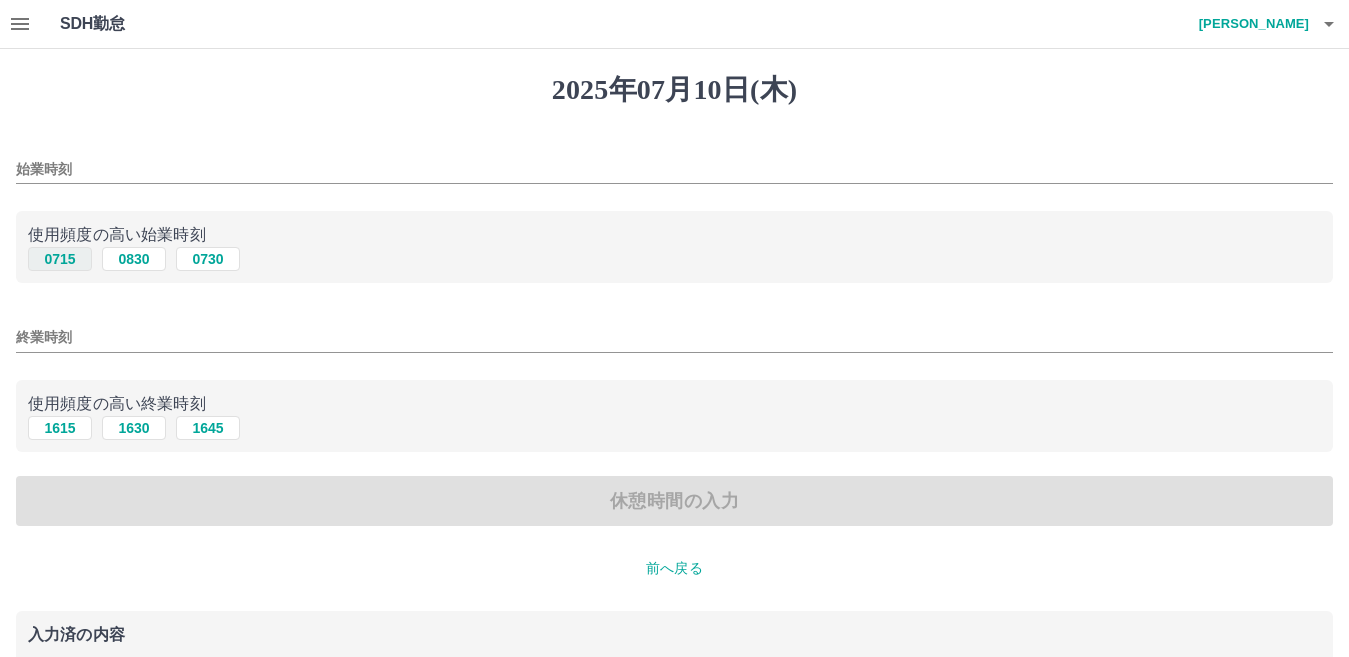 click on "0715" at bounding box center (60, 259) 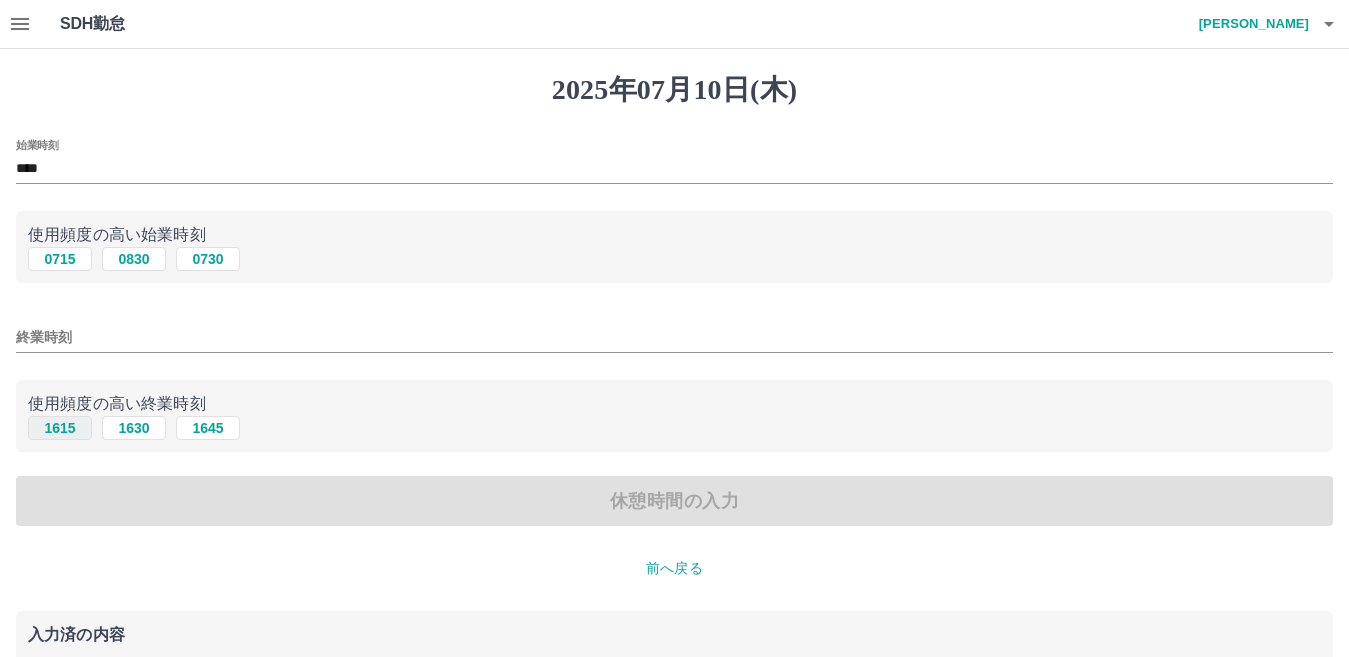 click on "1615" at bounding box center [60, 428] 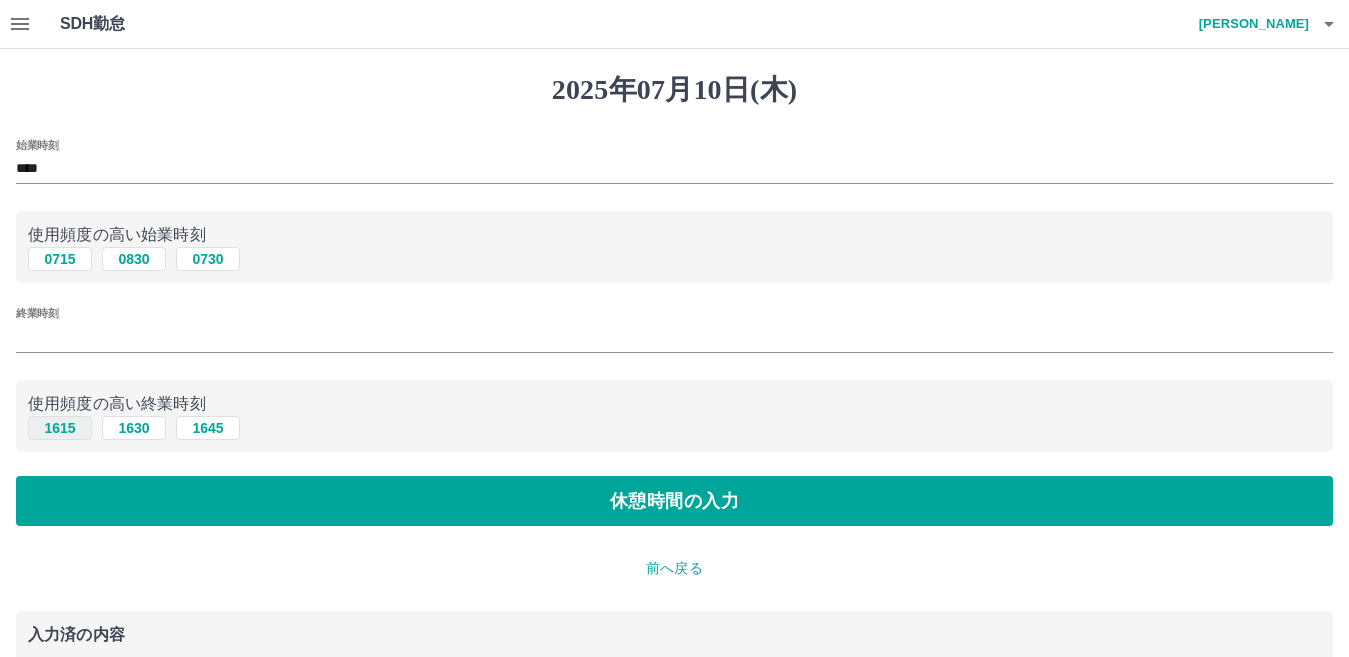 type on "****" 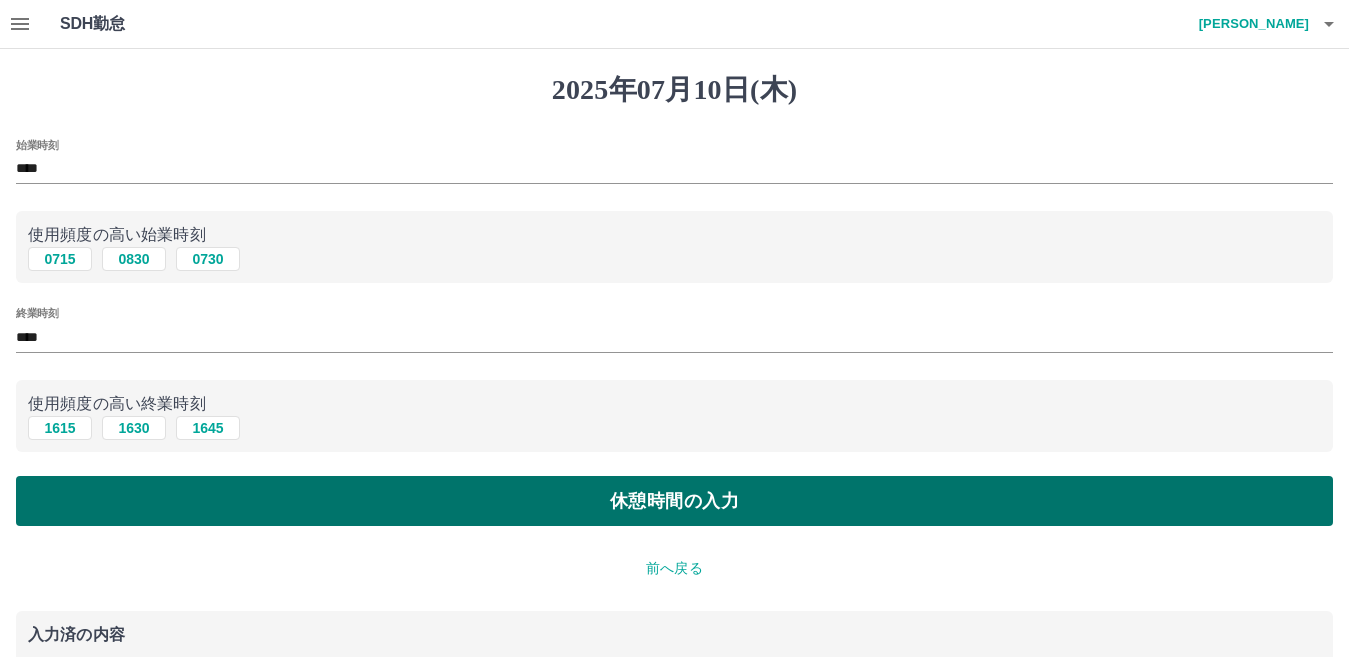 click on "休憩時間の入力" at bounding box center [674, 501] 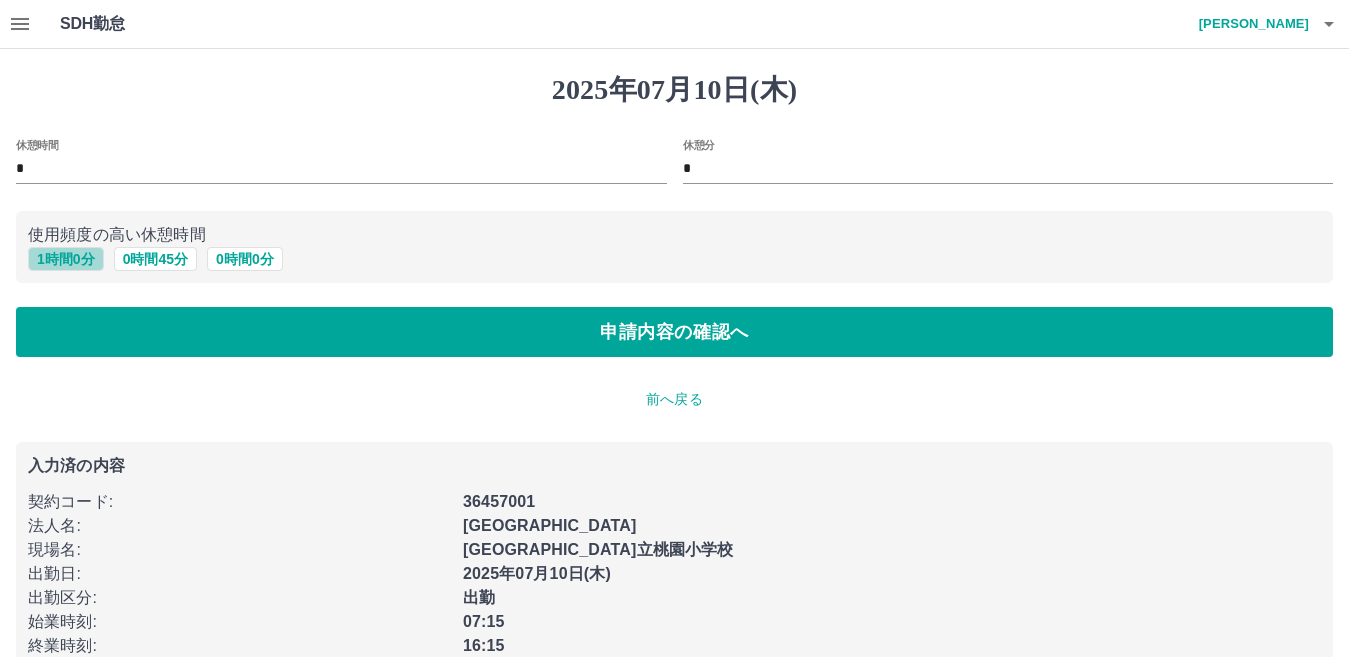 click on "1 時間 0 分" at bounding box center [66, 259] 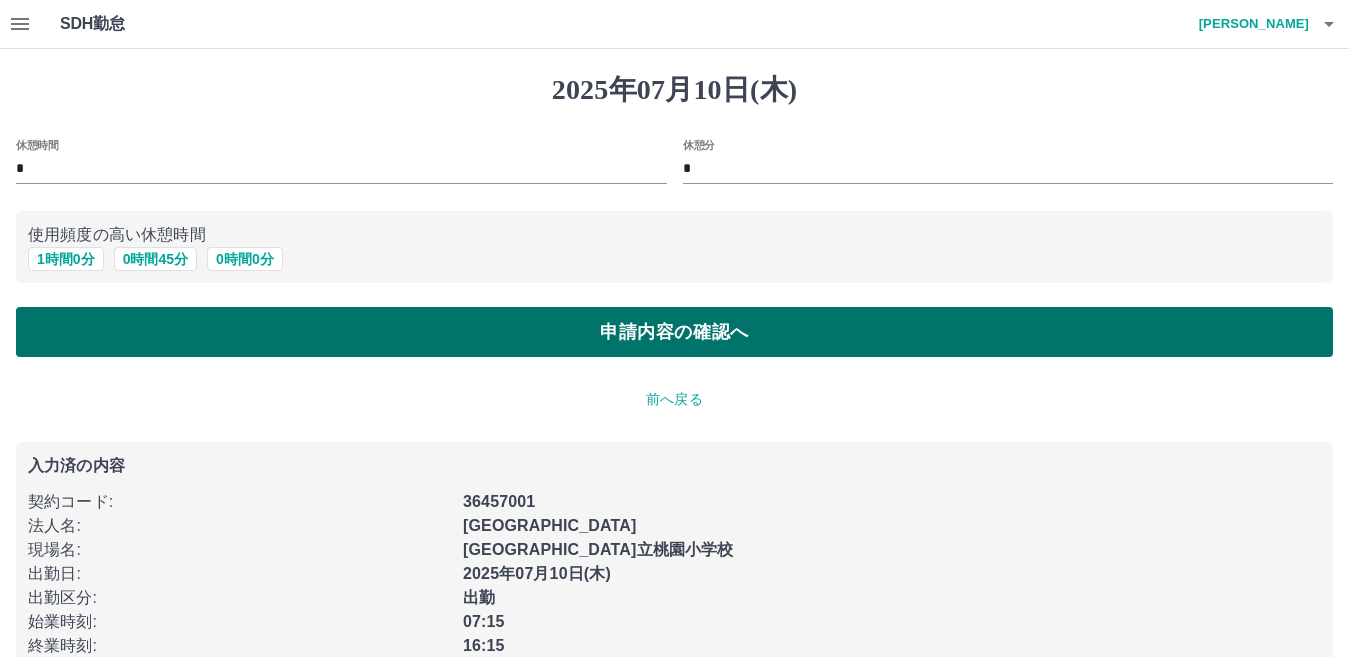 click on "申請内容の確認へ" at bounding box center (674, 332) 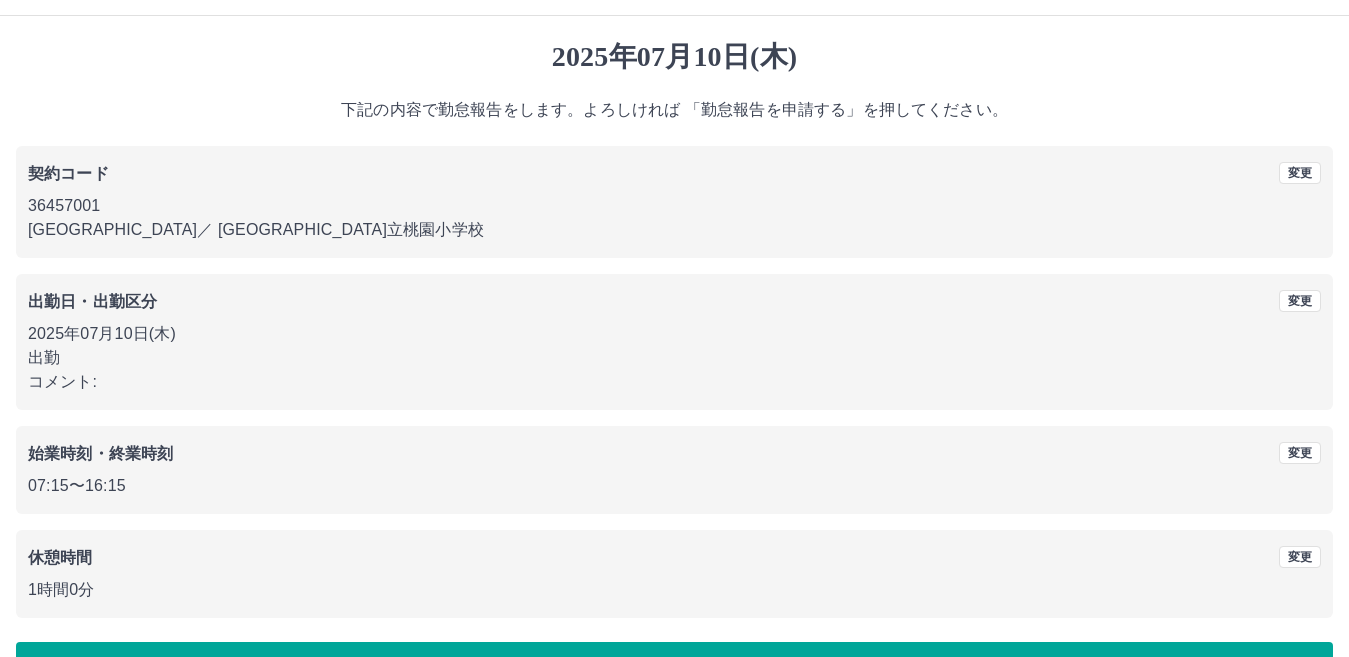 scroll, scrollTop: 92, scrollLeft: 0, axis: vertical 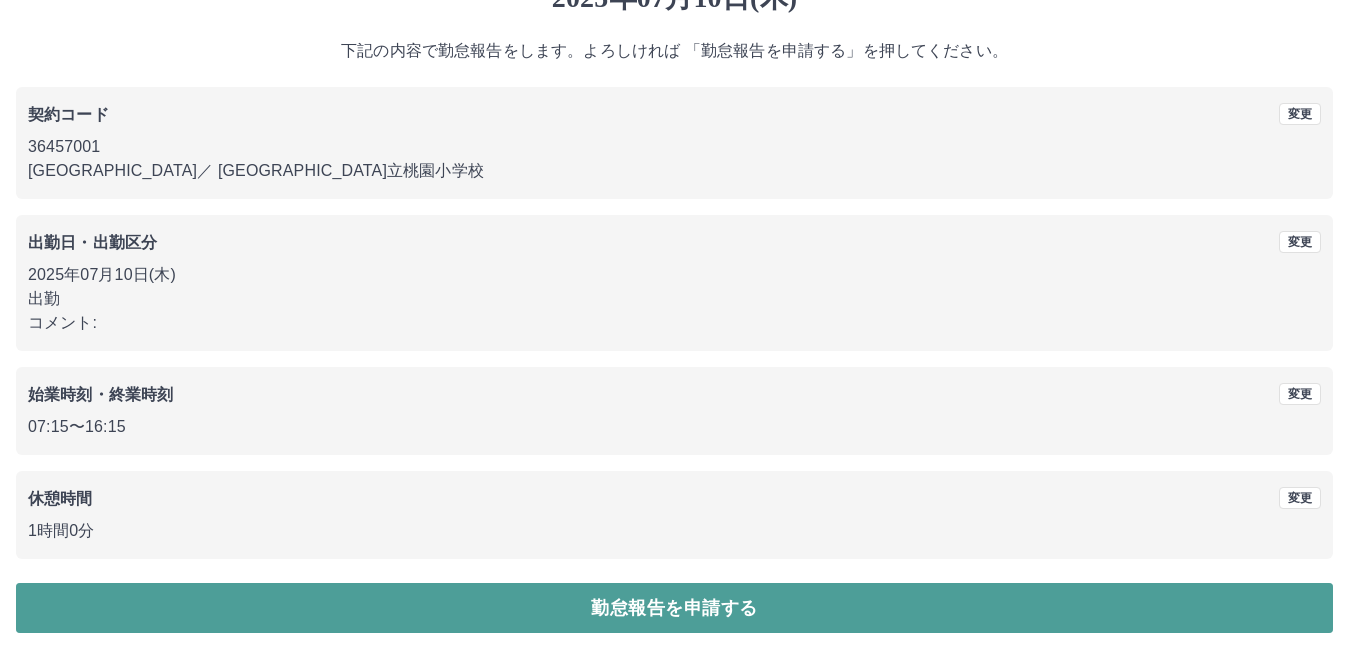 click on "勤怠報告を申請する" at bounding box center (674, 608) 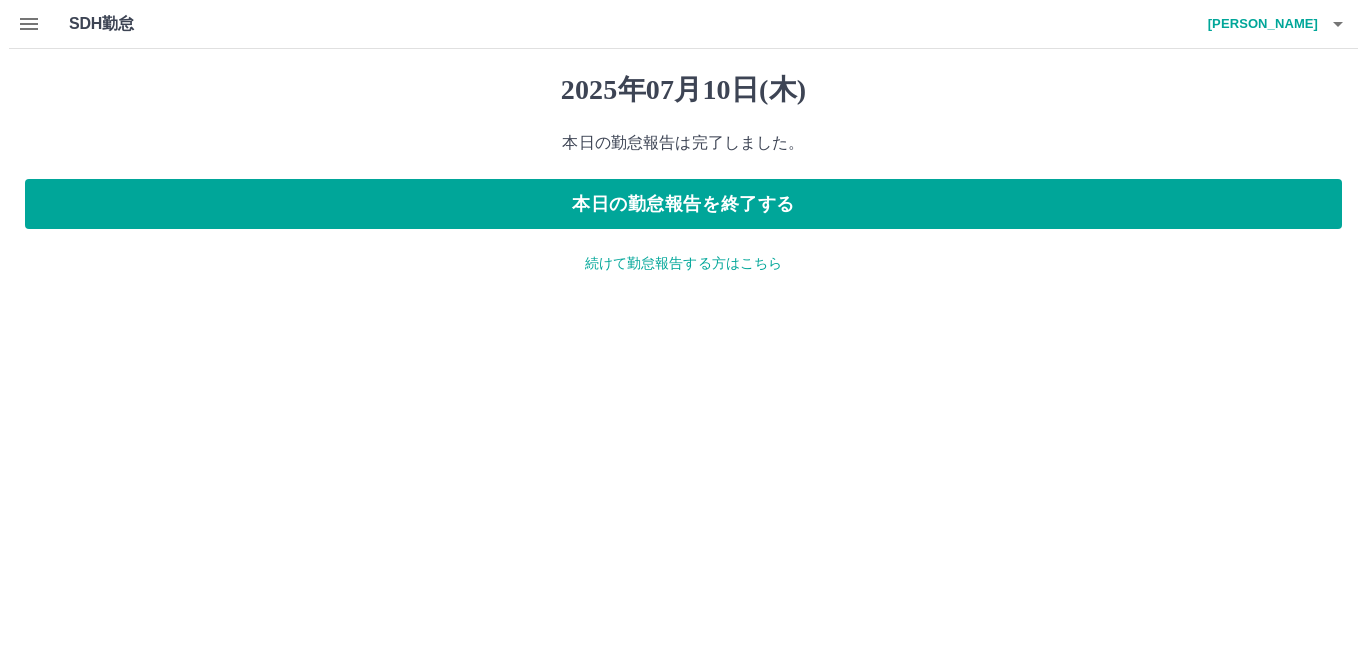 scroll, scrollTop: 0, scrollLeft: 0, axis: both 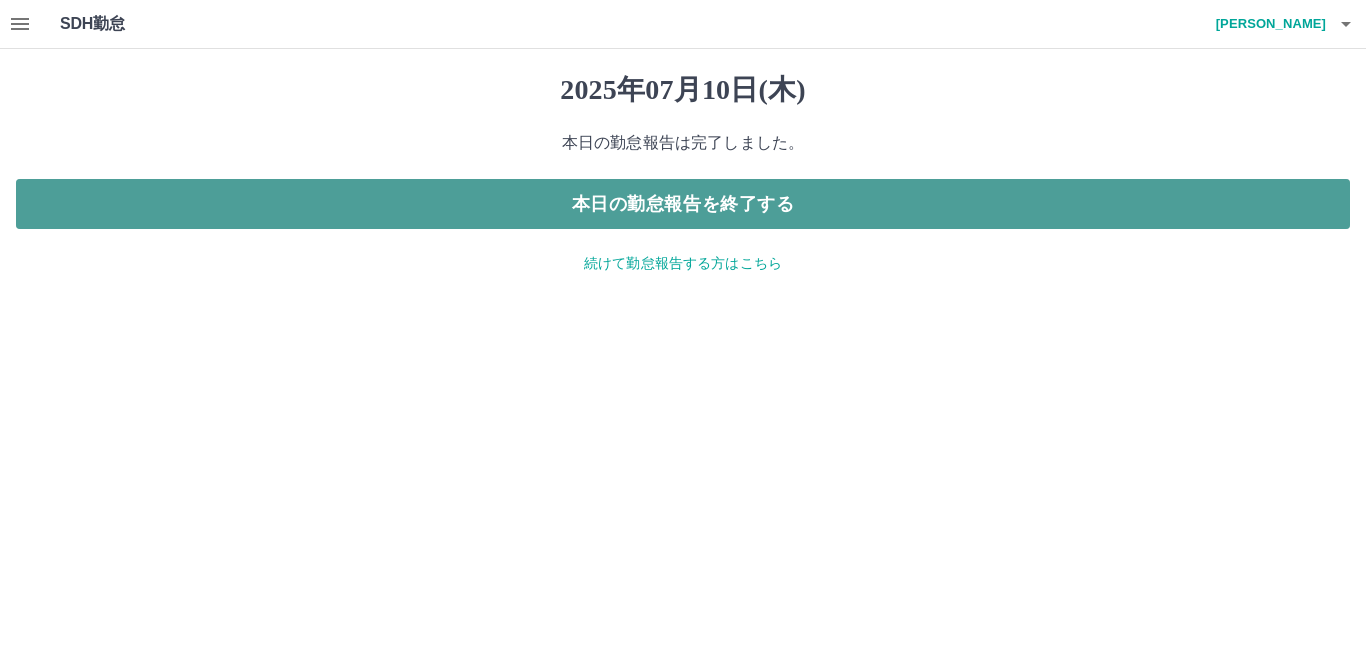click on "本日の勤怠報告を終了する" at bounding box center [683, 204] 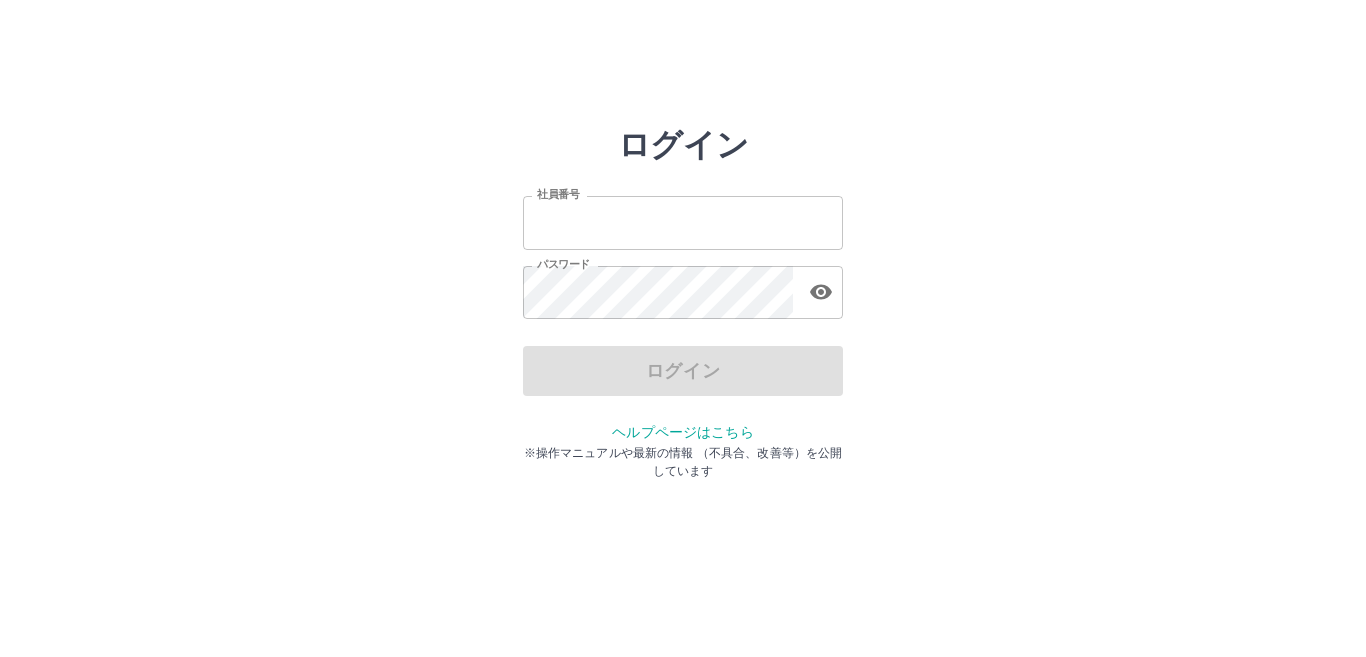 scroll, scrollTop: 0, scrollLeft: 0, axis: both 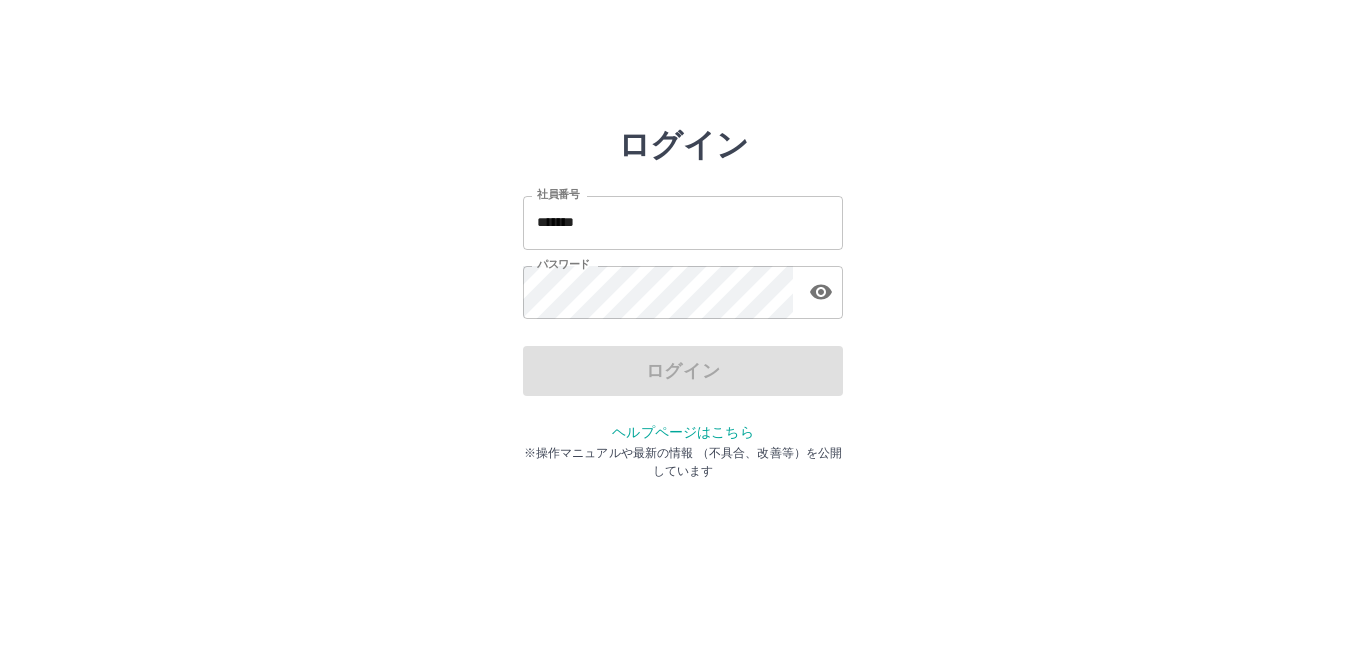 click on "*******" at bounding box center [683, 222] 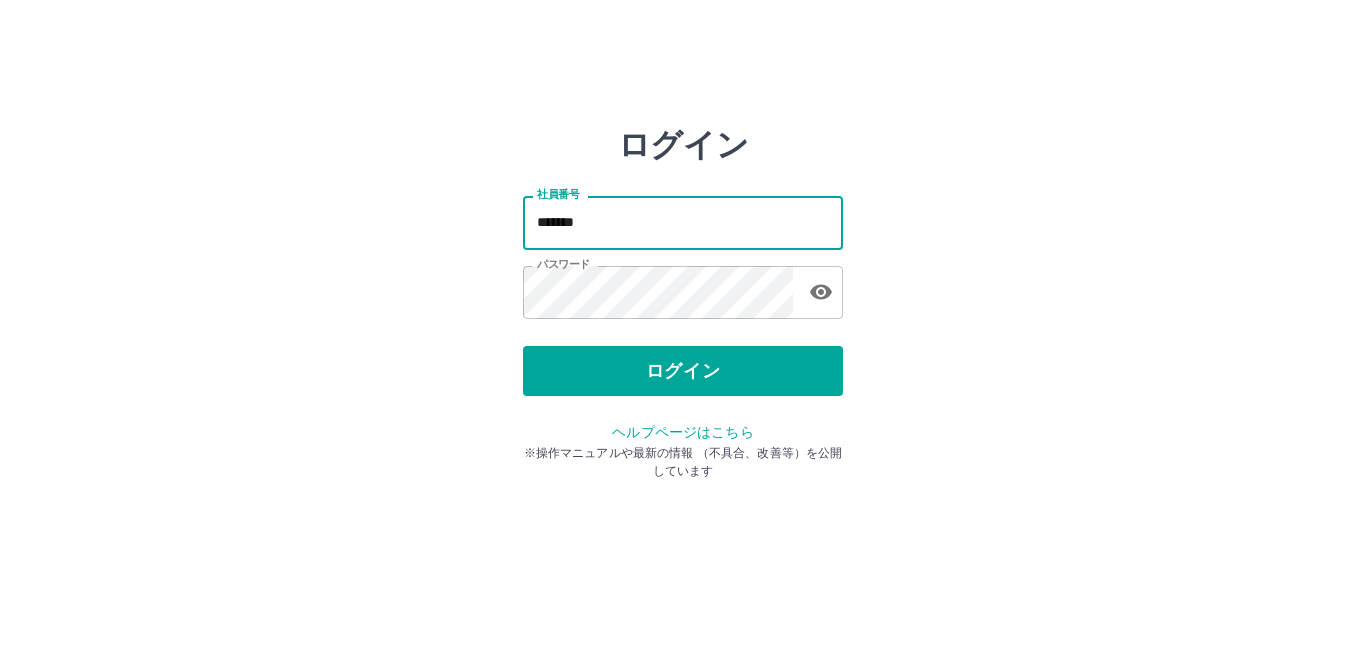 type on "*******" 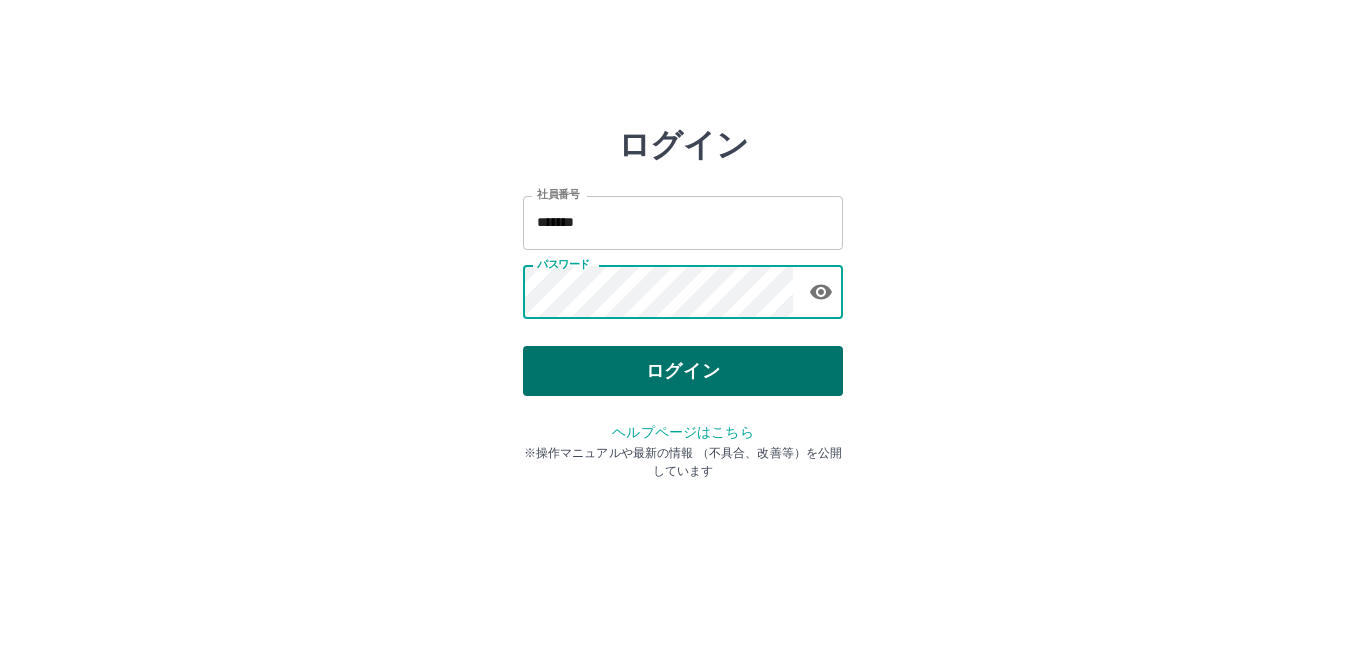 click on "ログイン" at bounding box center [683, 371] 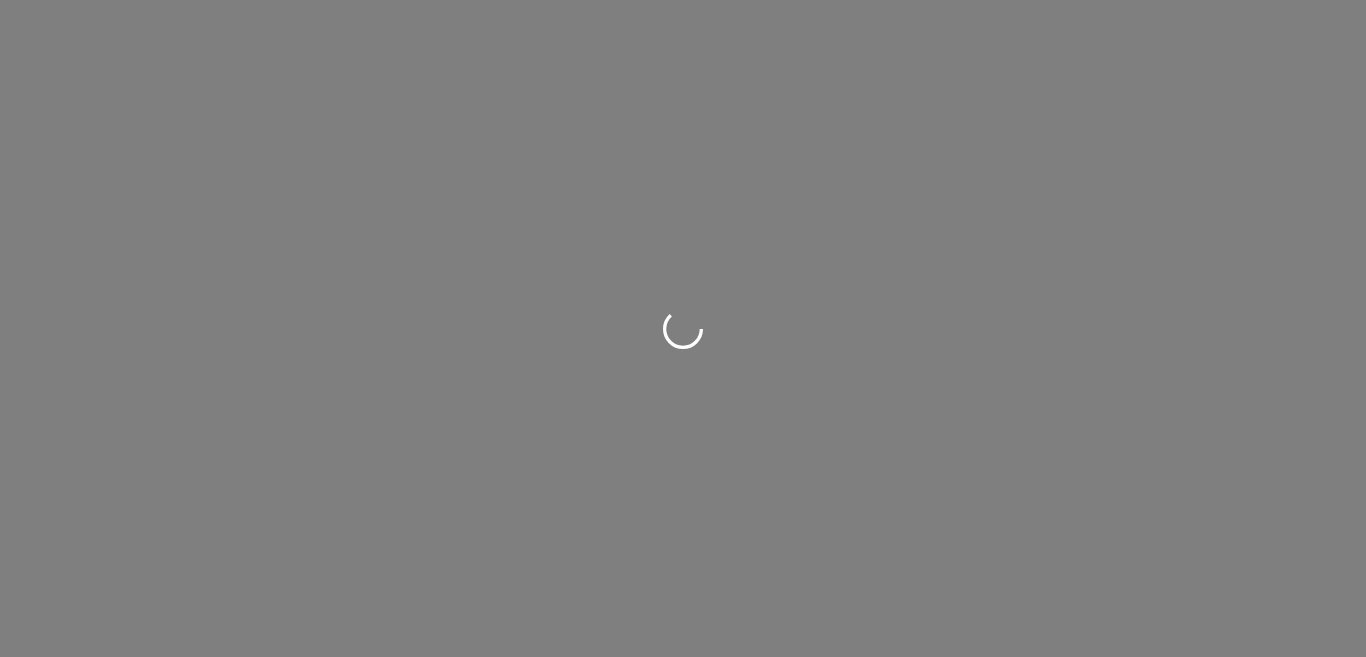 scroll, scrollTop: 0, scrollLeft: 0, axis: both 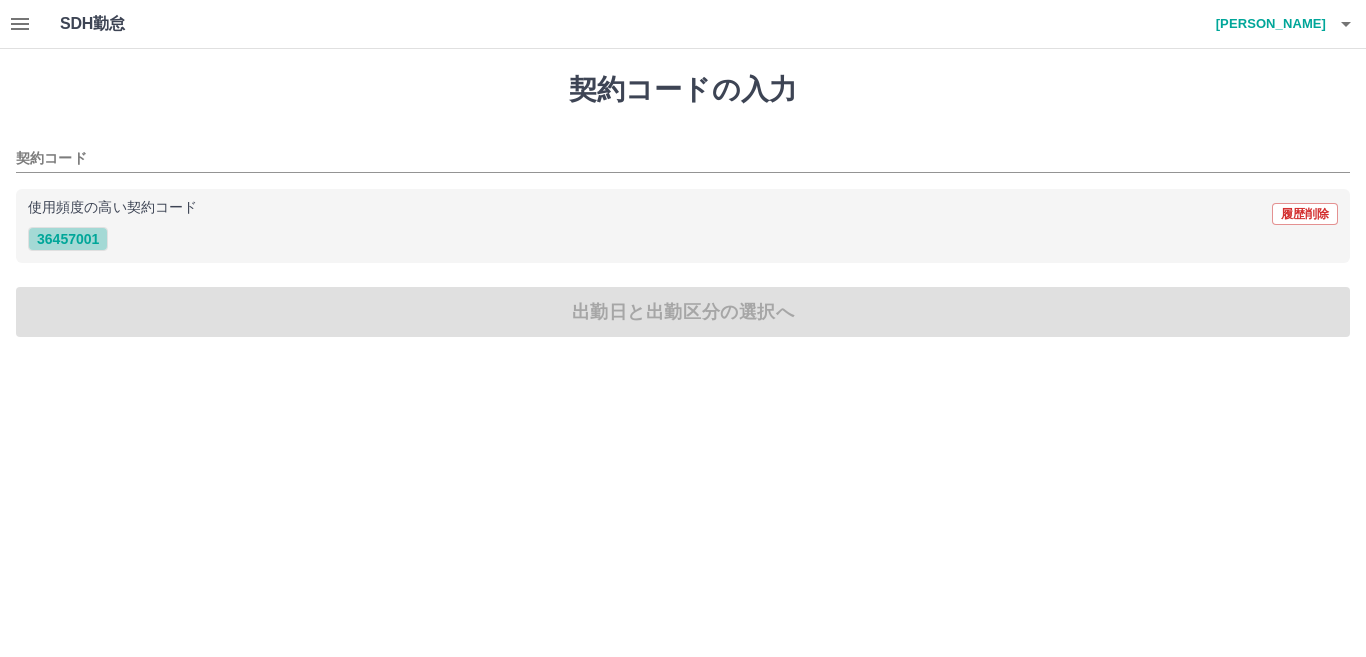 click on "36457001" at bounding box center [68, 239] 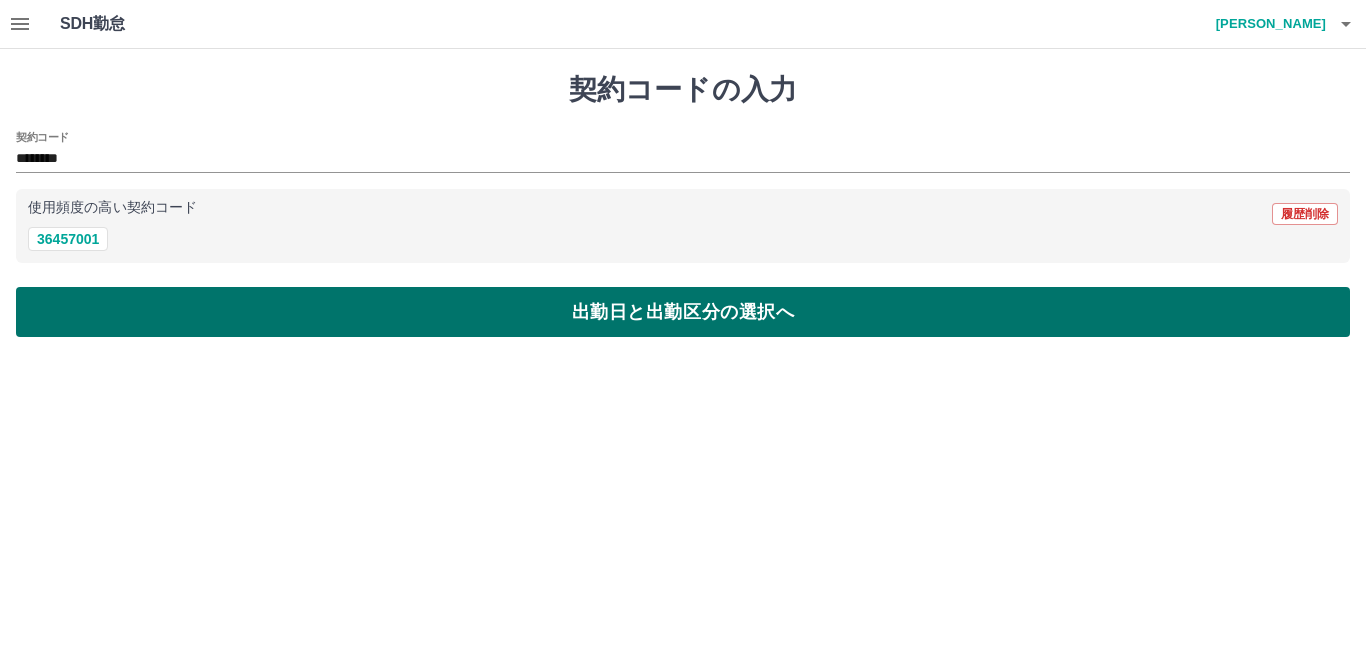 click on "出勤日と出勤区分の選択へ" at bounding box center [683, 312] 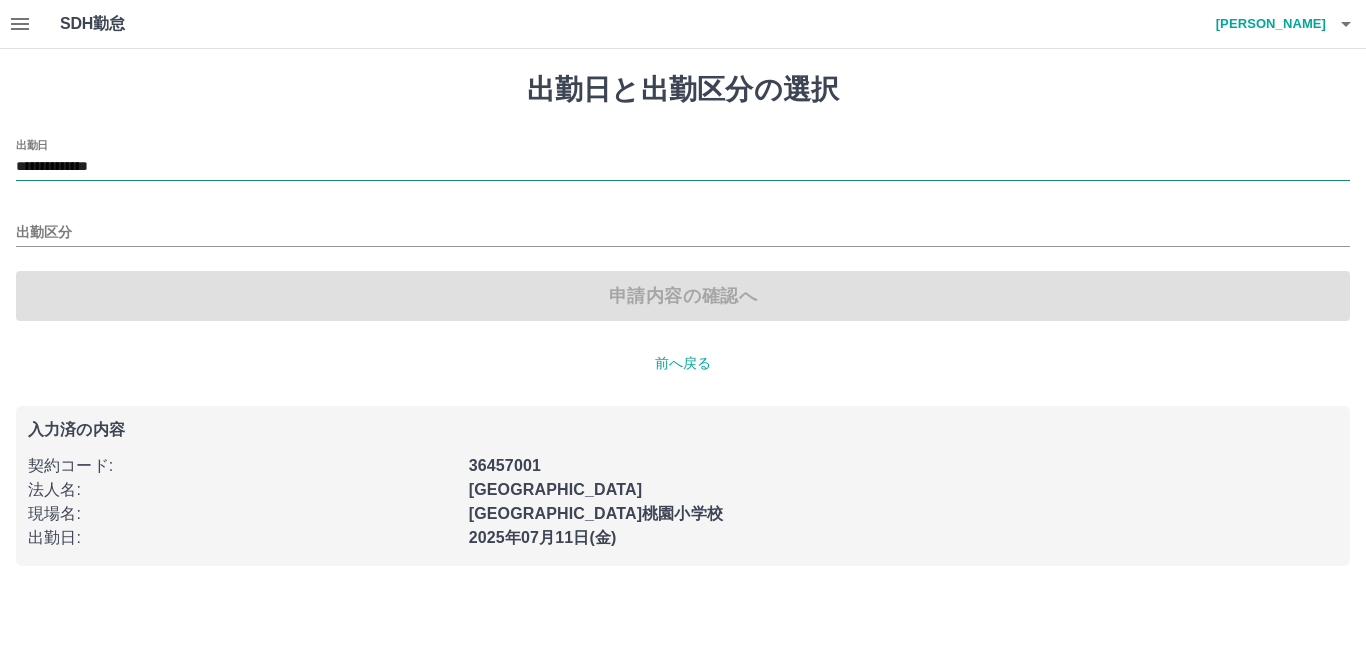 click on "**********" at bounding box center (683, 167) 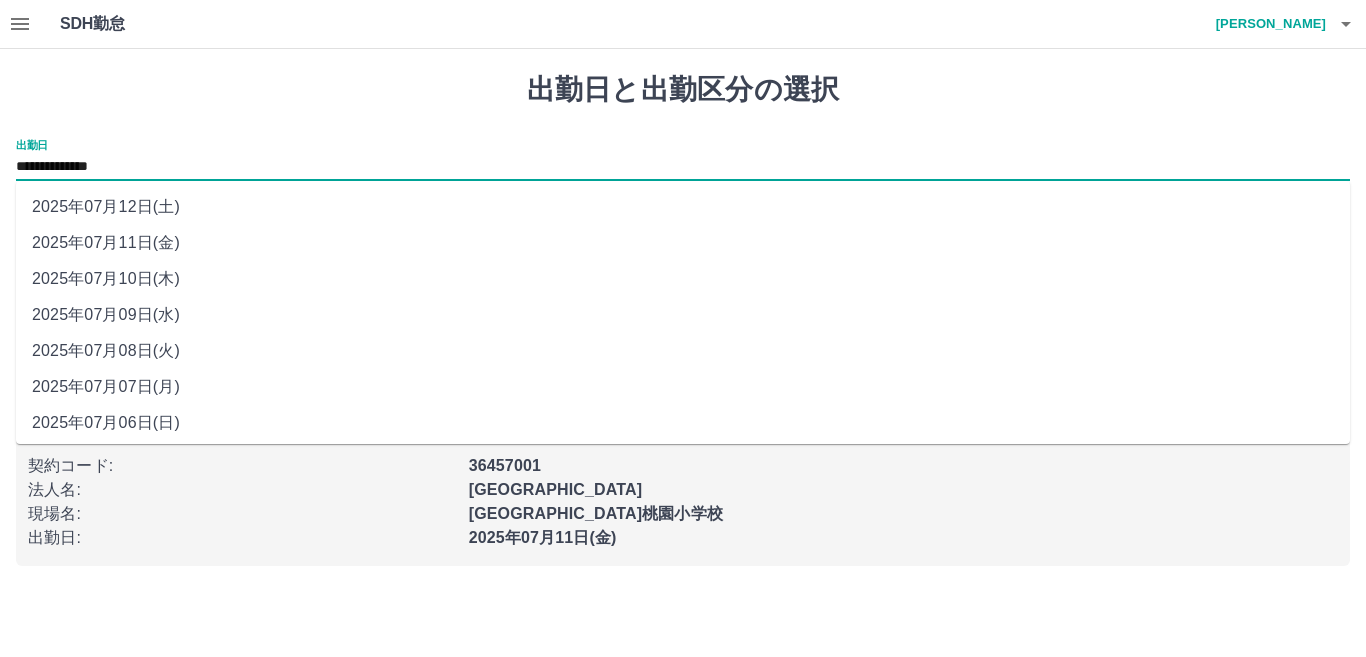 click on "2025年07月10日(木)" at bounding box center [683, 279] 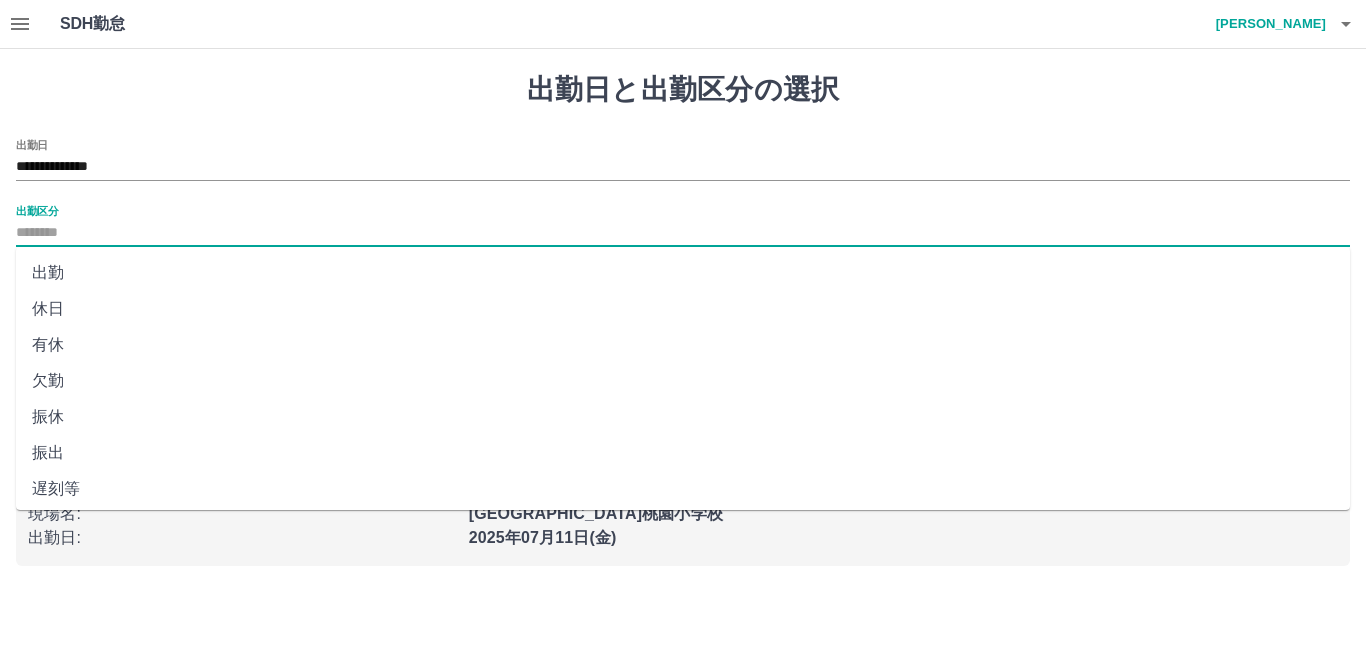 click on "出勤区分" at bounding box center (683, 233) 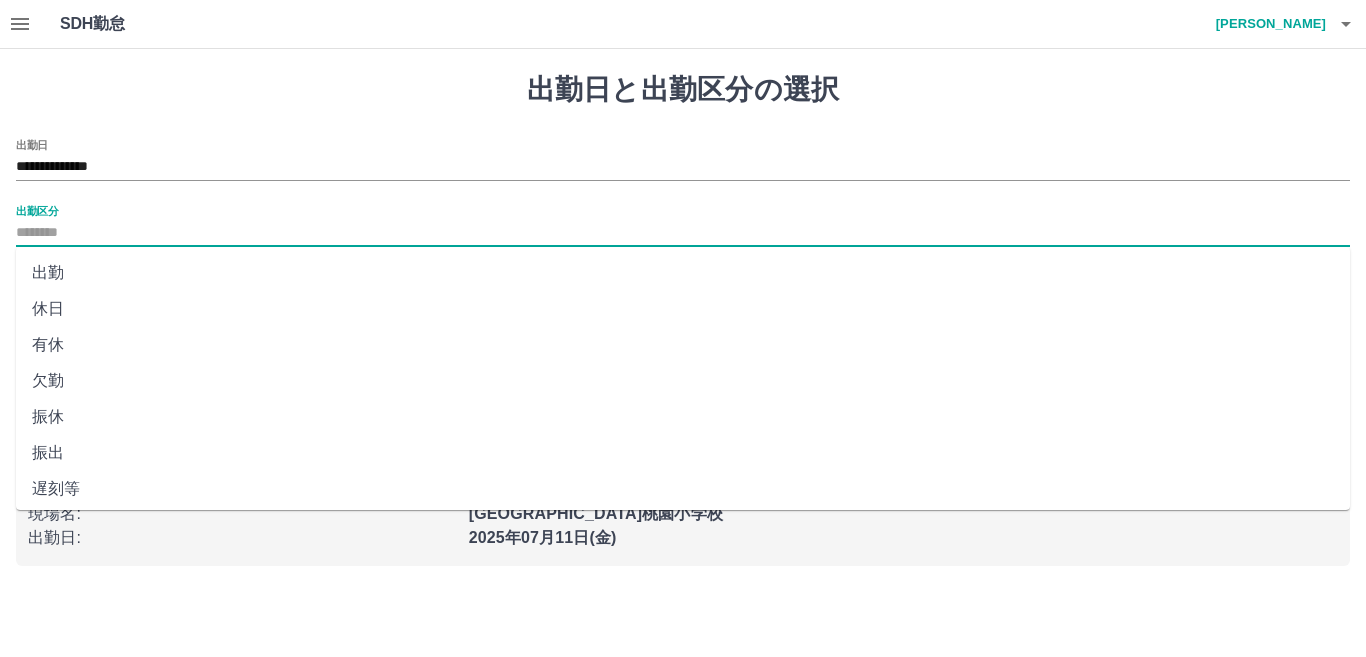 click on "休日" at bounding box center (683, 309) 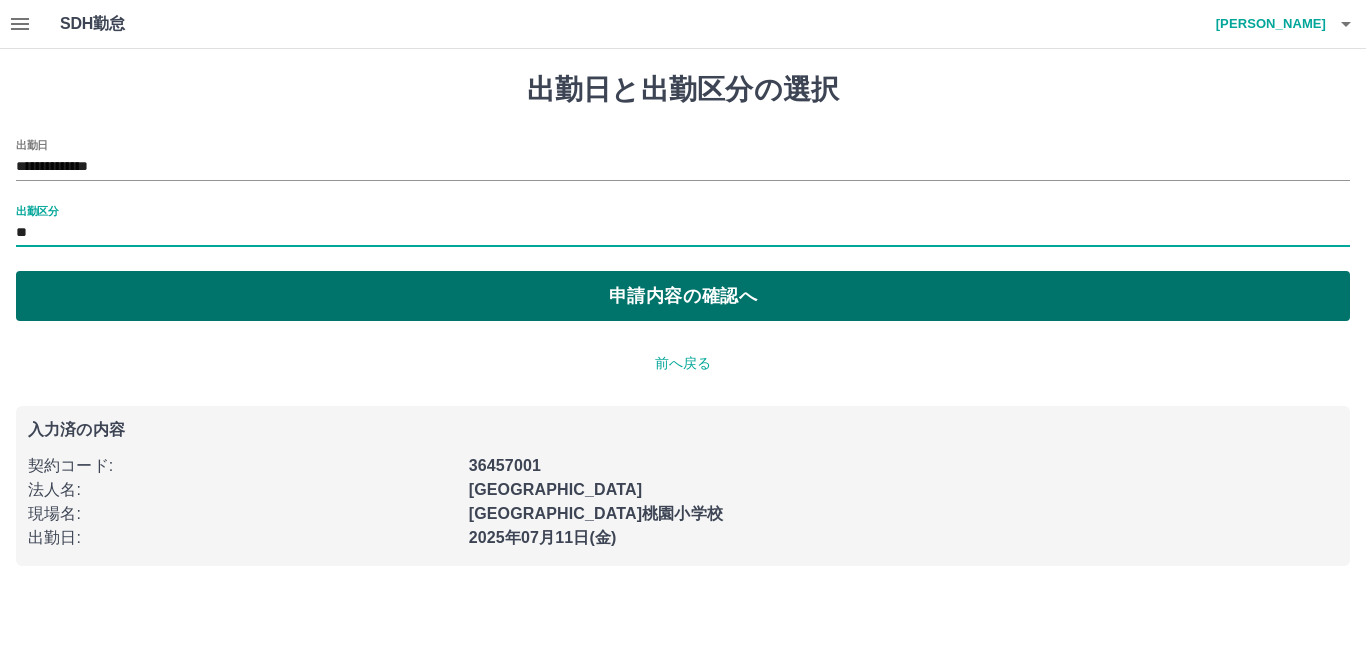 click on "申請内容の確認へ" at bounding box center (683, 296) 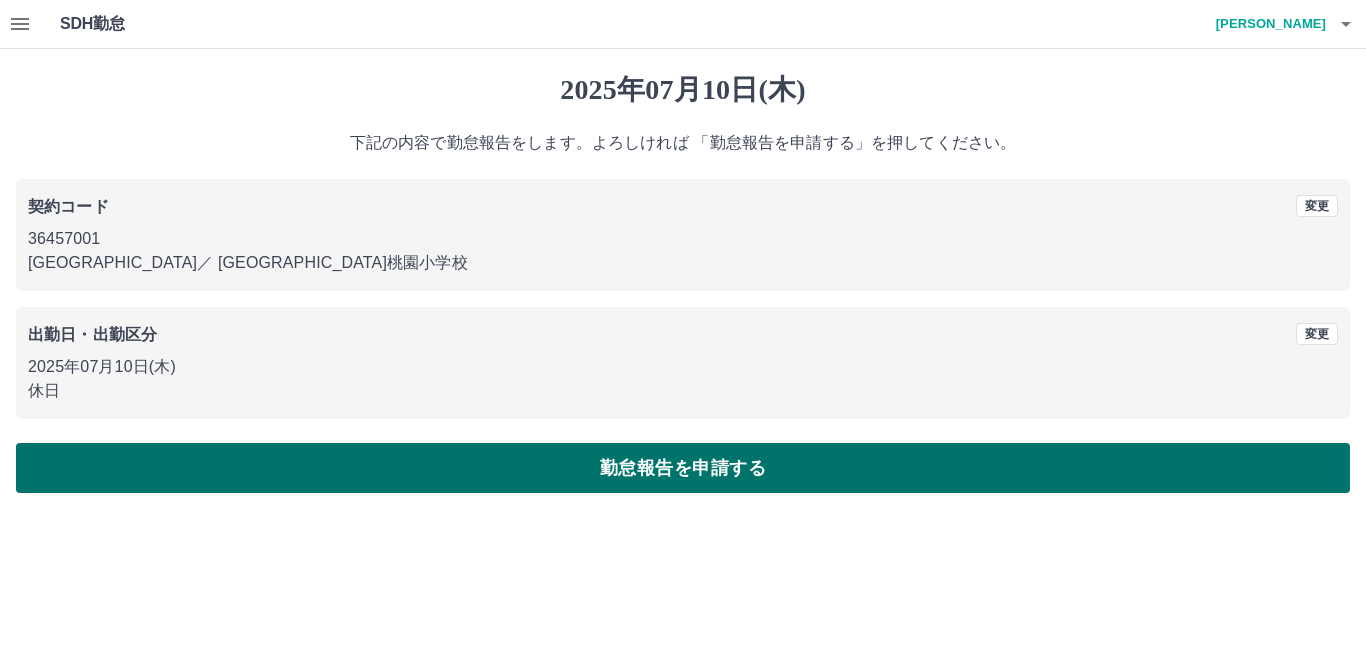 click on "勤怠報告を申請する" at bounding box center (683, 468) 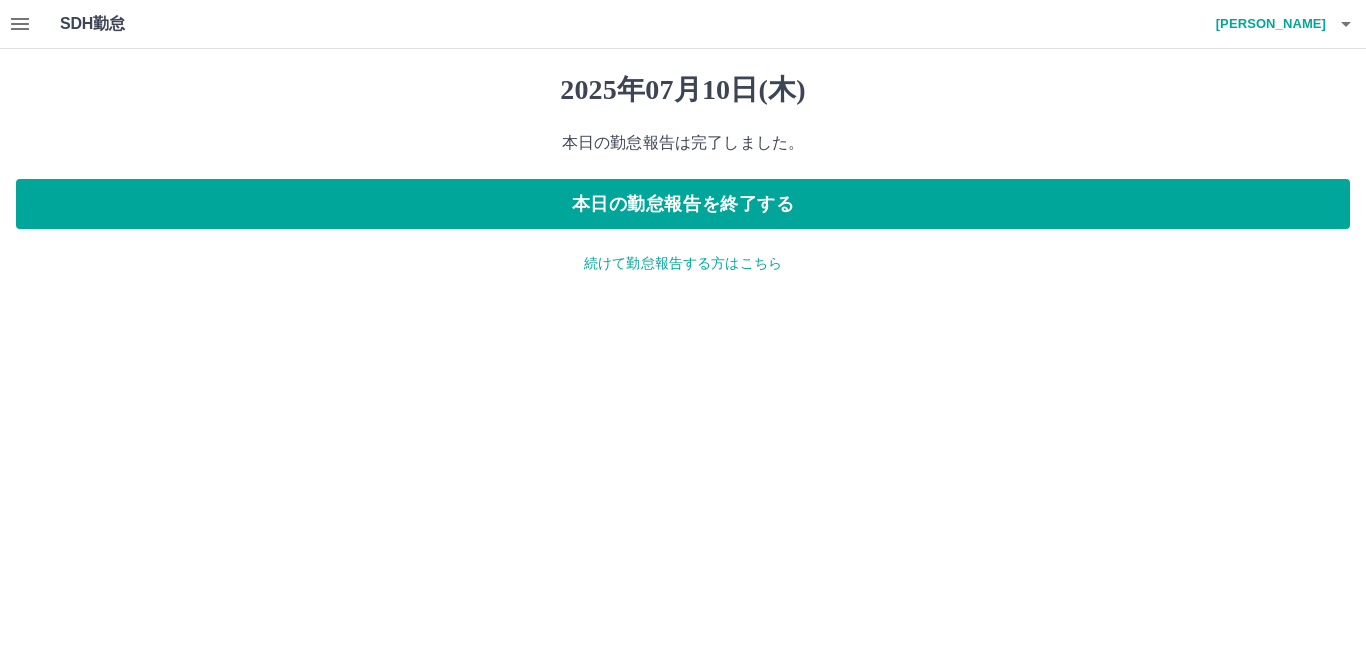 click on "続けて勤怠報告する方はこちら" at bounding box center [683, 263] 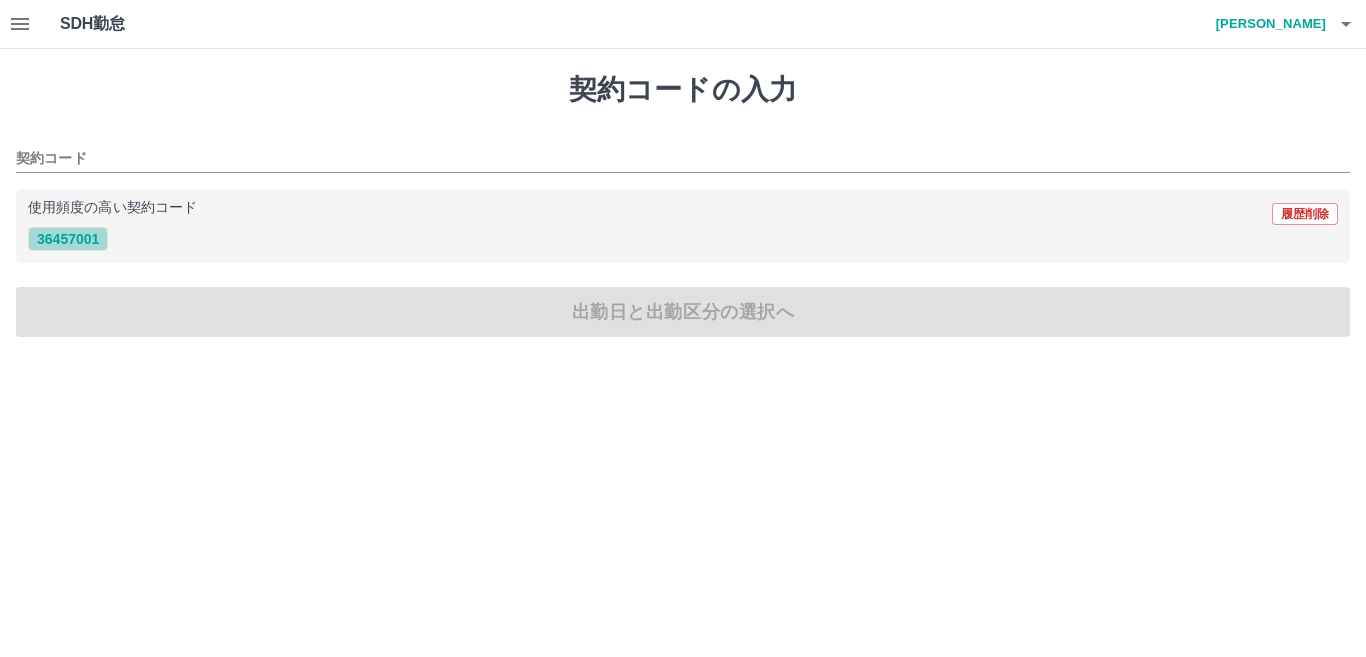 click on "36457001" at bounding box center (68, 239) 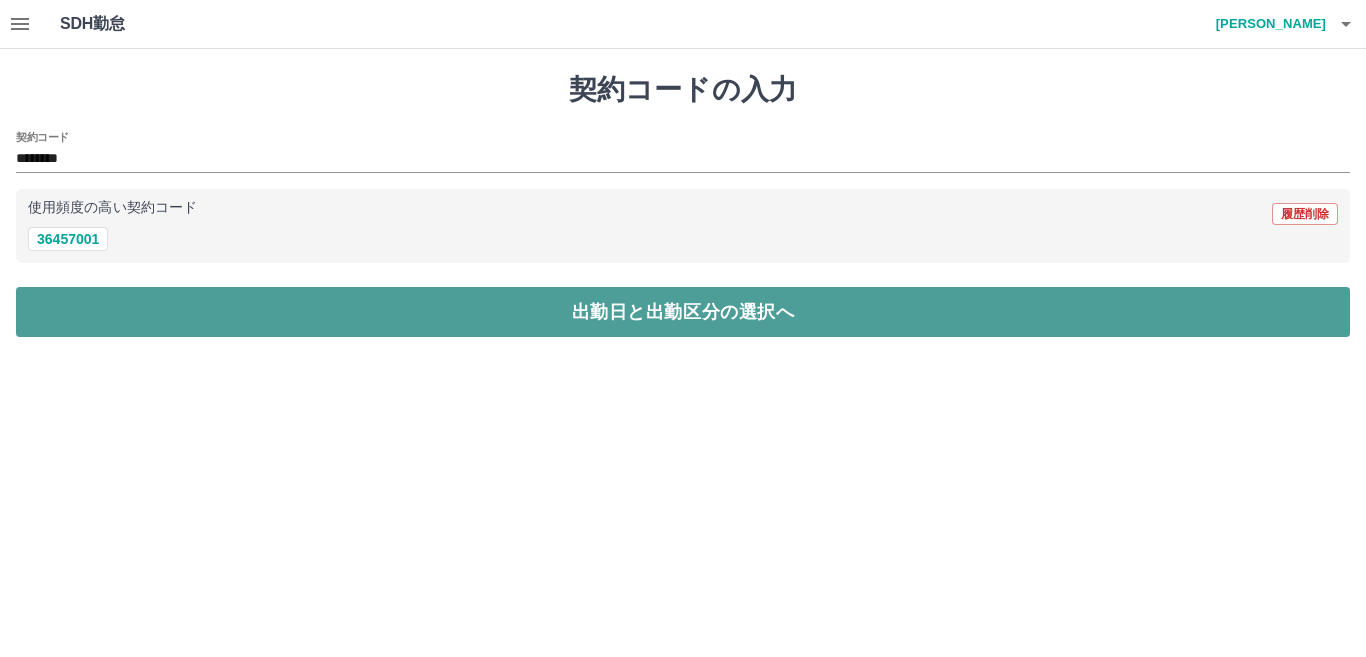click on "出勤日と出勤区分の選択へ" at bounding box center [683, 312] 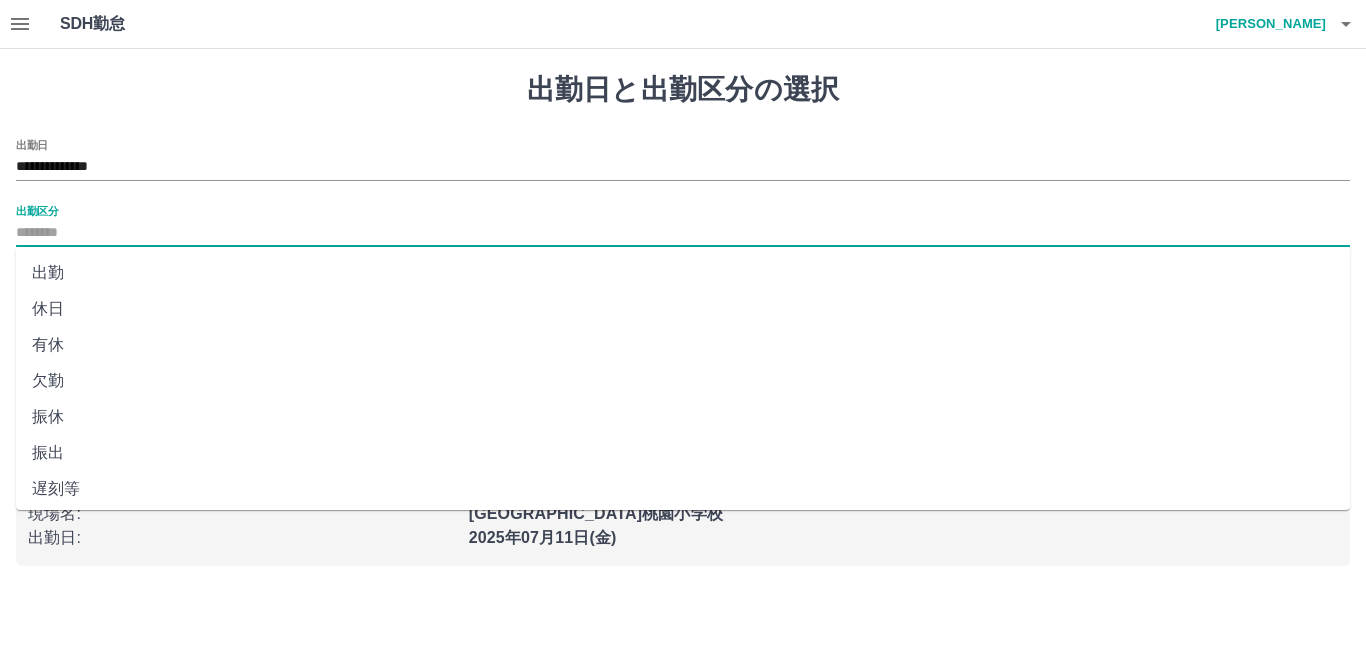 click on "出勤区分" at bounding box center [683, 233] 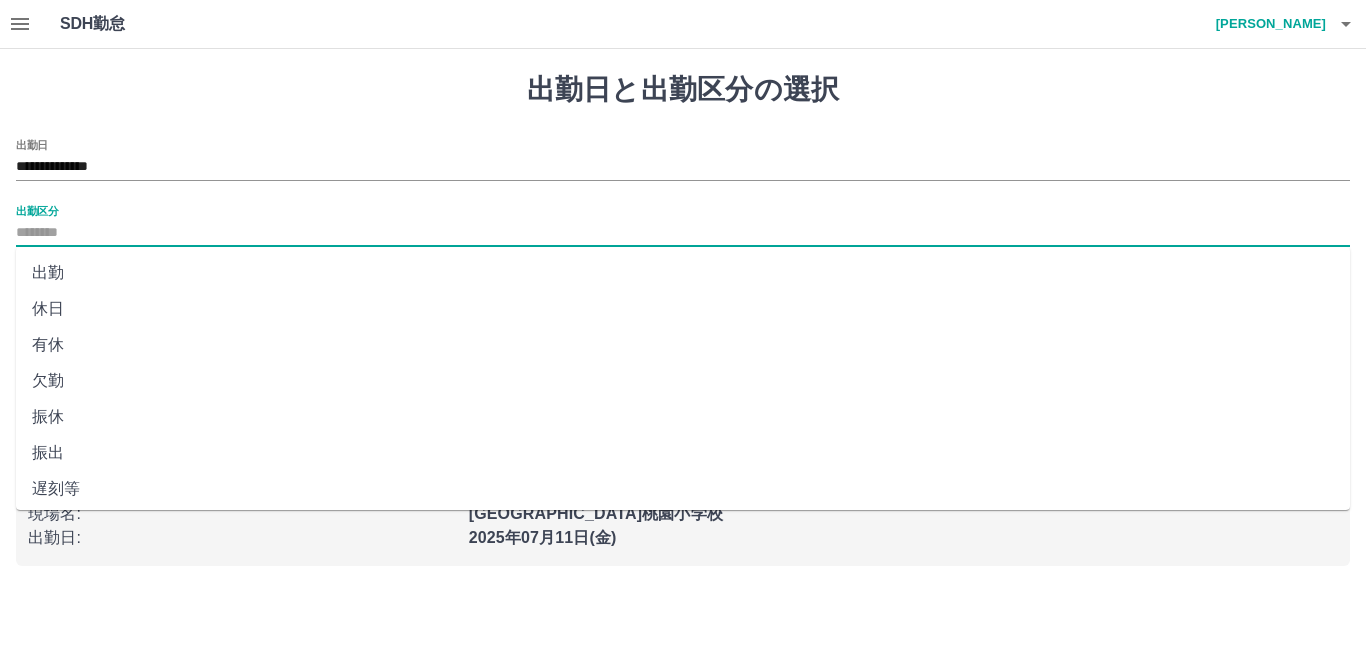 click on "休日" at bounding box center [683, 309] 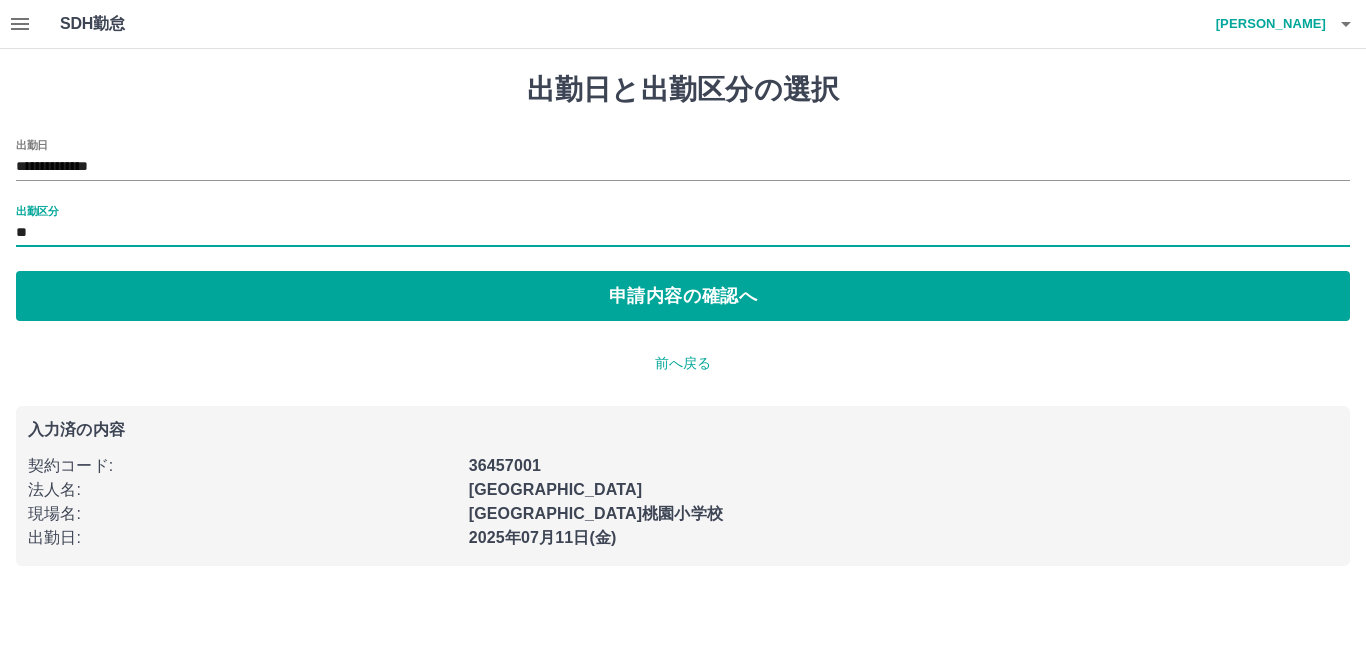 type on "**" 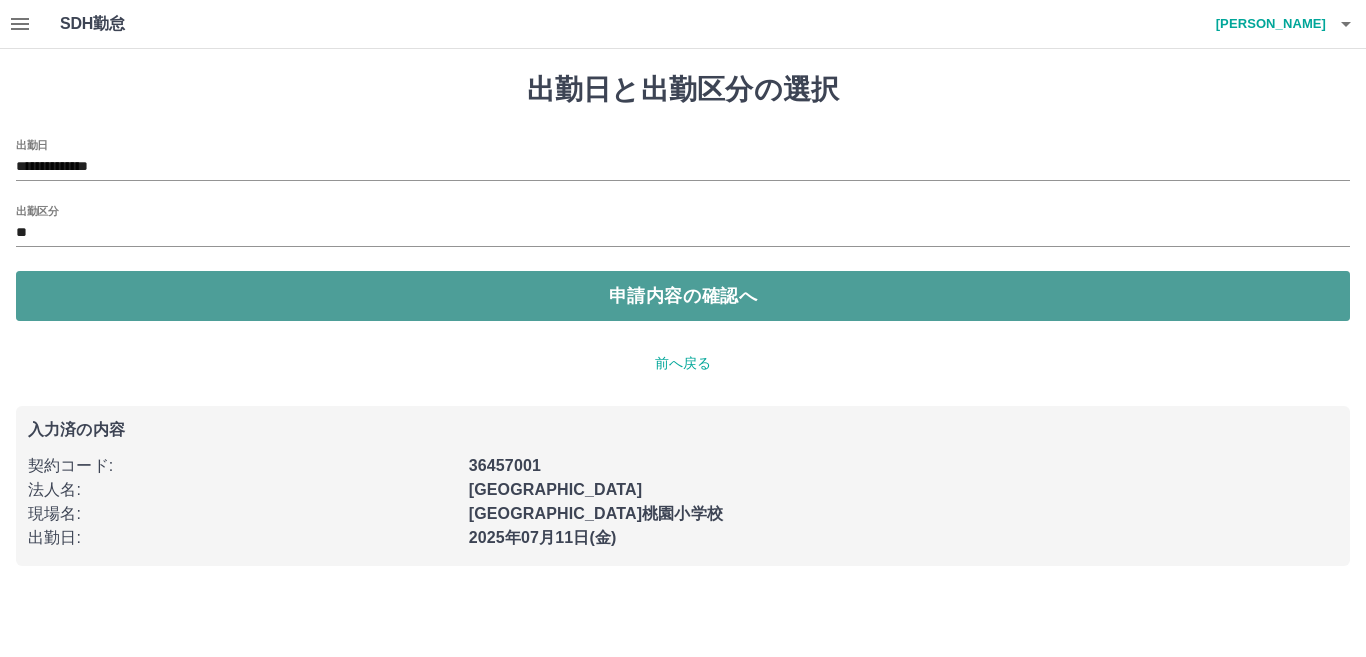 click on "申請内容の確認へ" at bounding box center (683, 296) 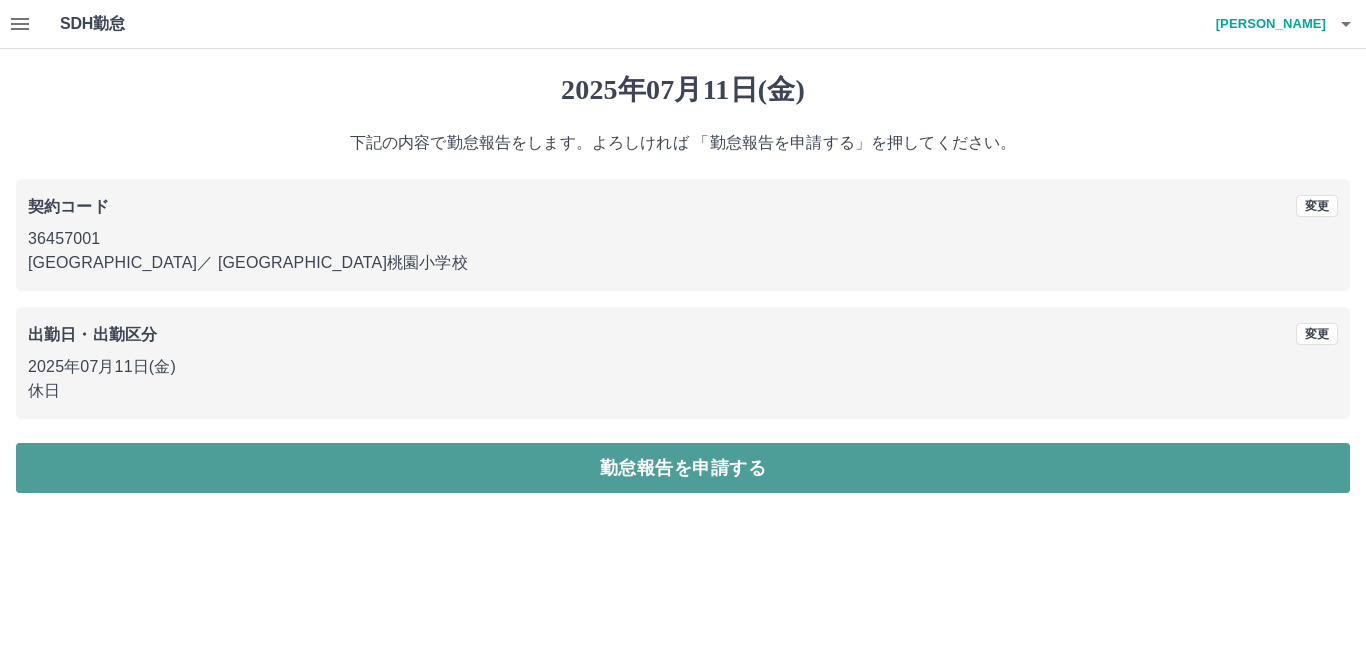 click on "勤怠報告を申請する" at bounding box center (683, 468) 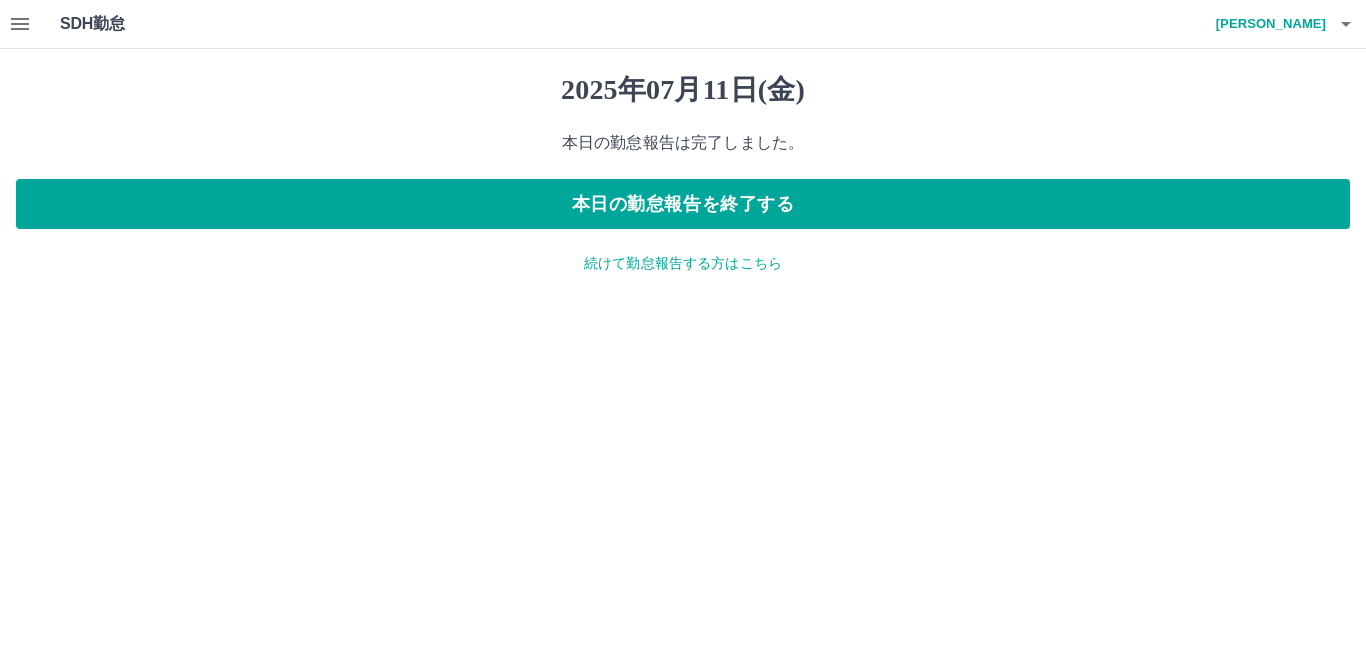 click on "続けて勤怠報告する方はこちら" at bounding box center (683, 263) 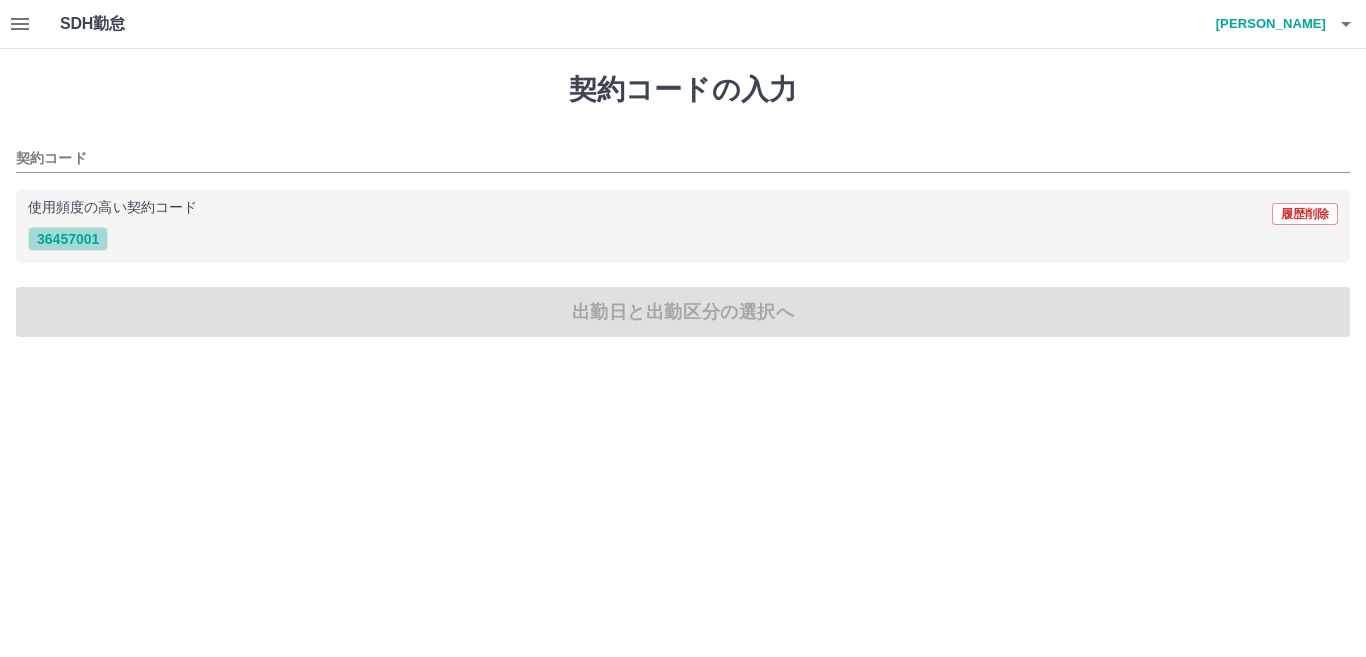 click on "36457001" at bounding box center (68, 239) 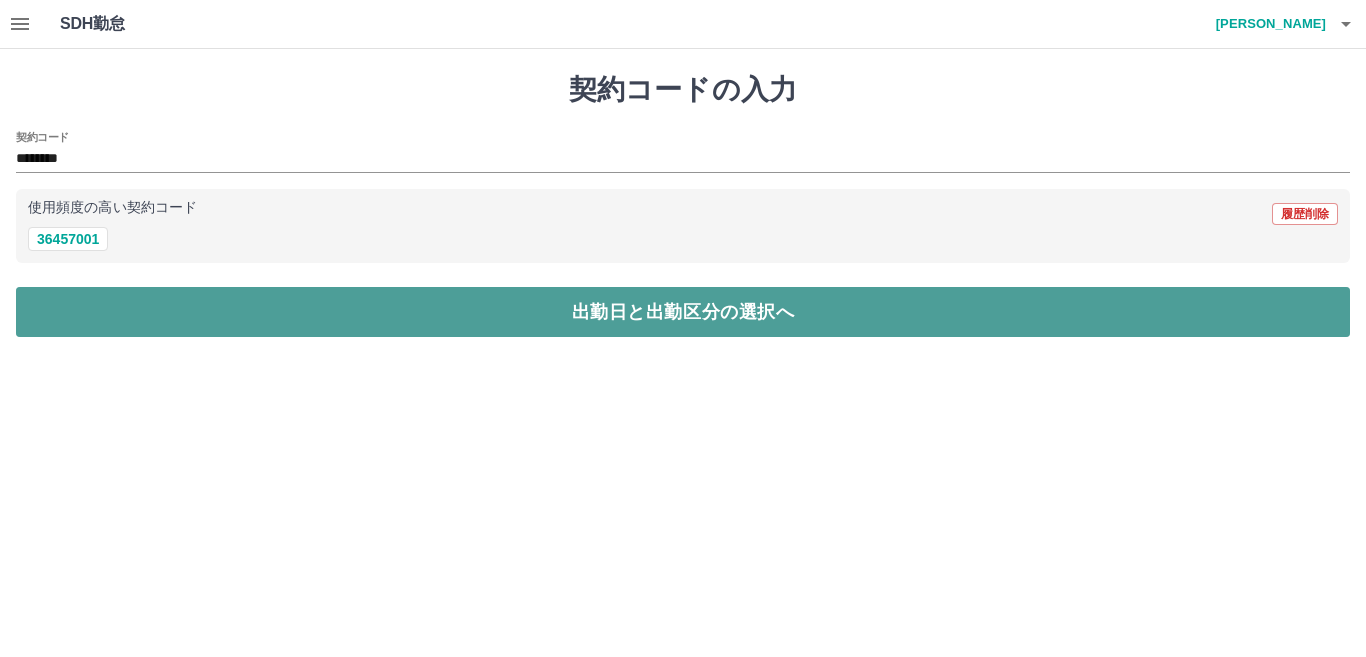 click on "出勤日と出勤区分の選択へ" at bounding box center [683, 312] 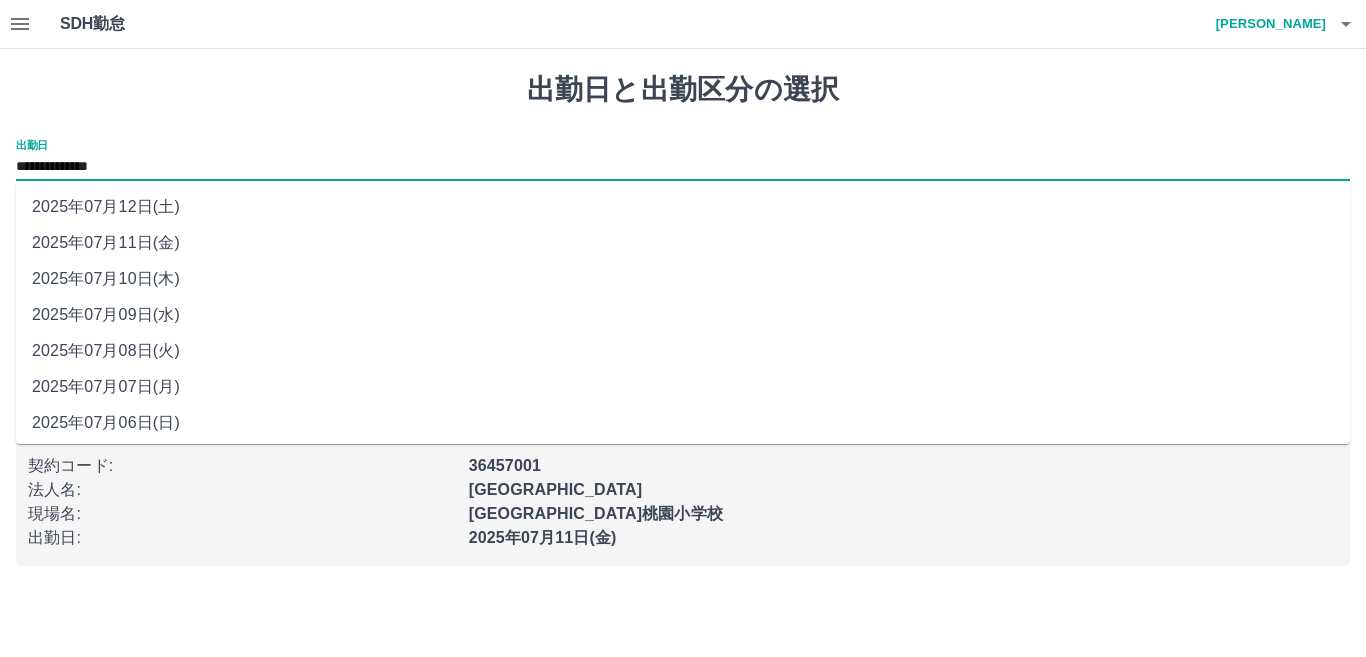 click on "**********" at bounding box center [683, 167] 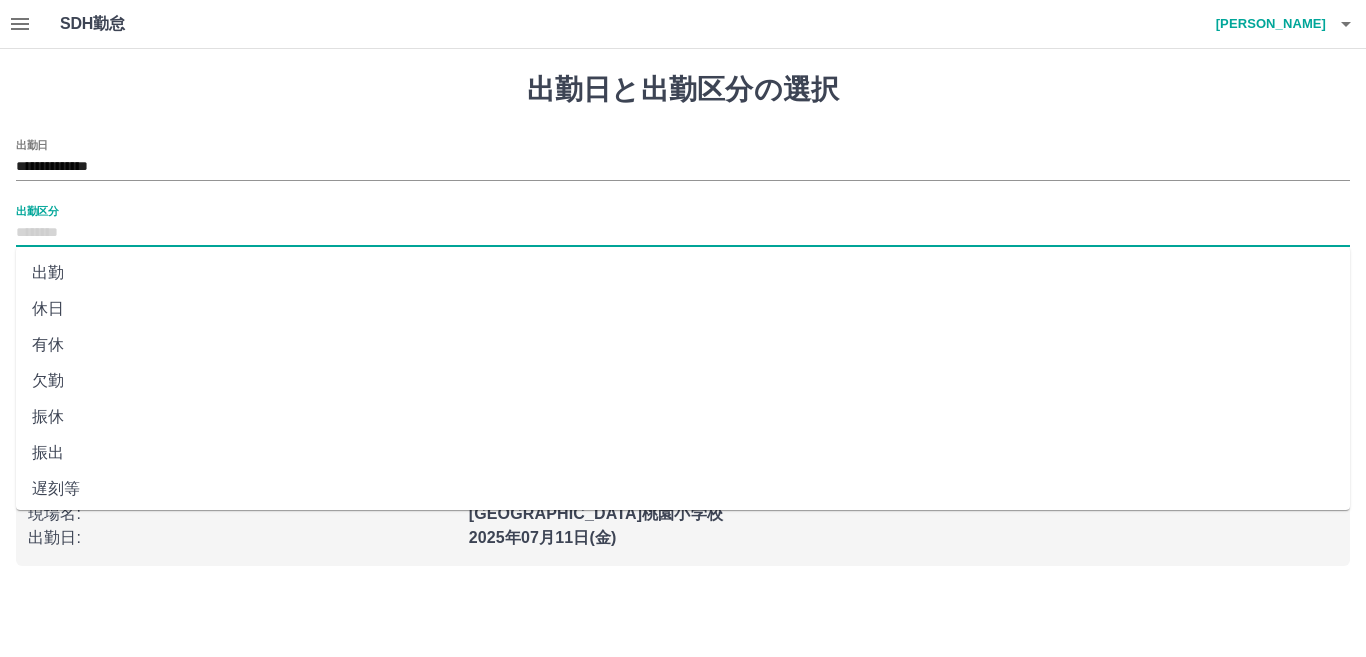 click on "出勤区分" at bounding box center (683, 233) 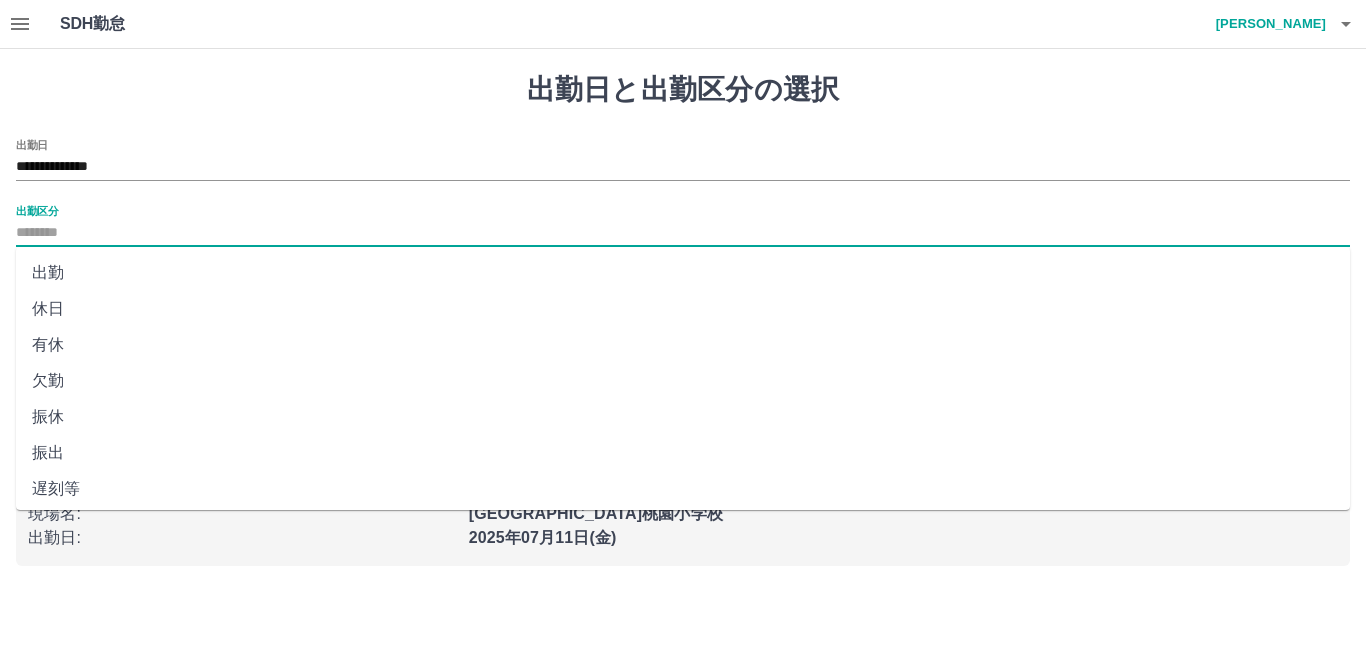 click on "休日" at bounding box center (683, 309) 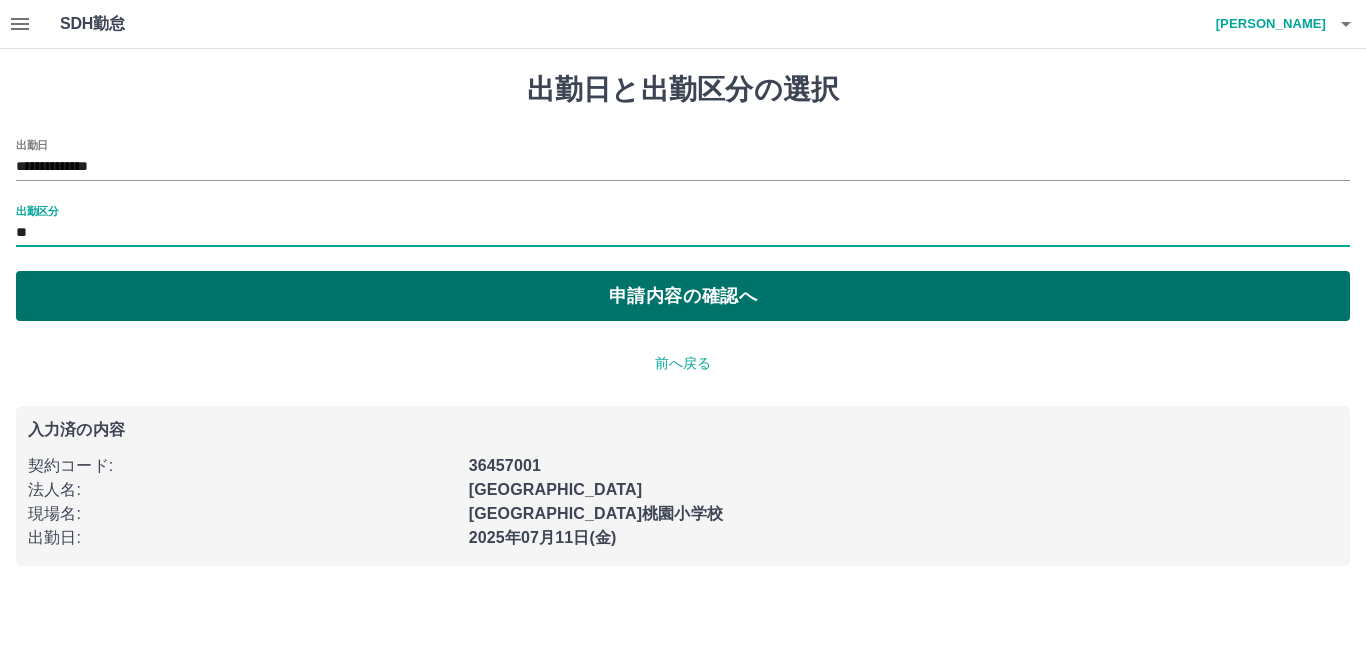 click on "申請内容の確認へ" at bounding box center [683, 296] 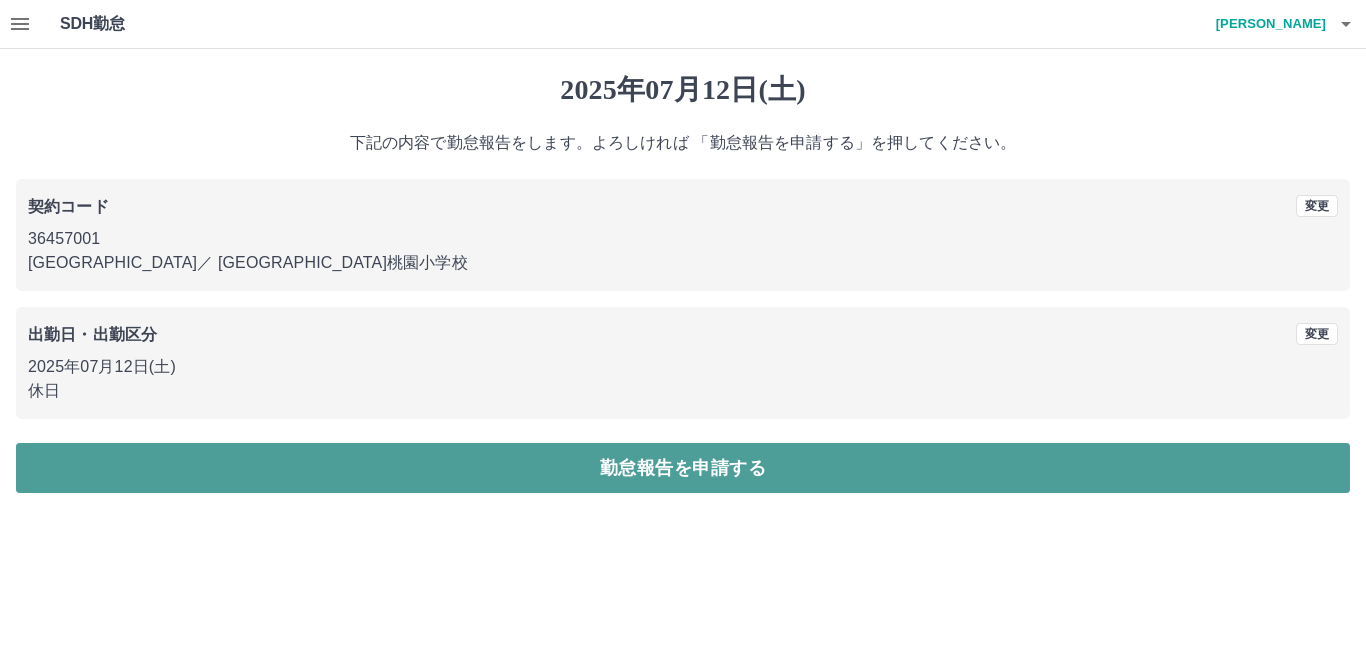 click on "勤怠報告を申請する" at bounding box center [683, 468] 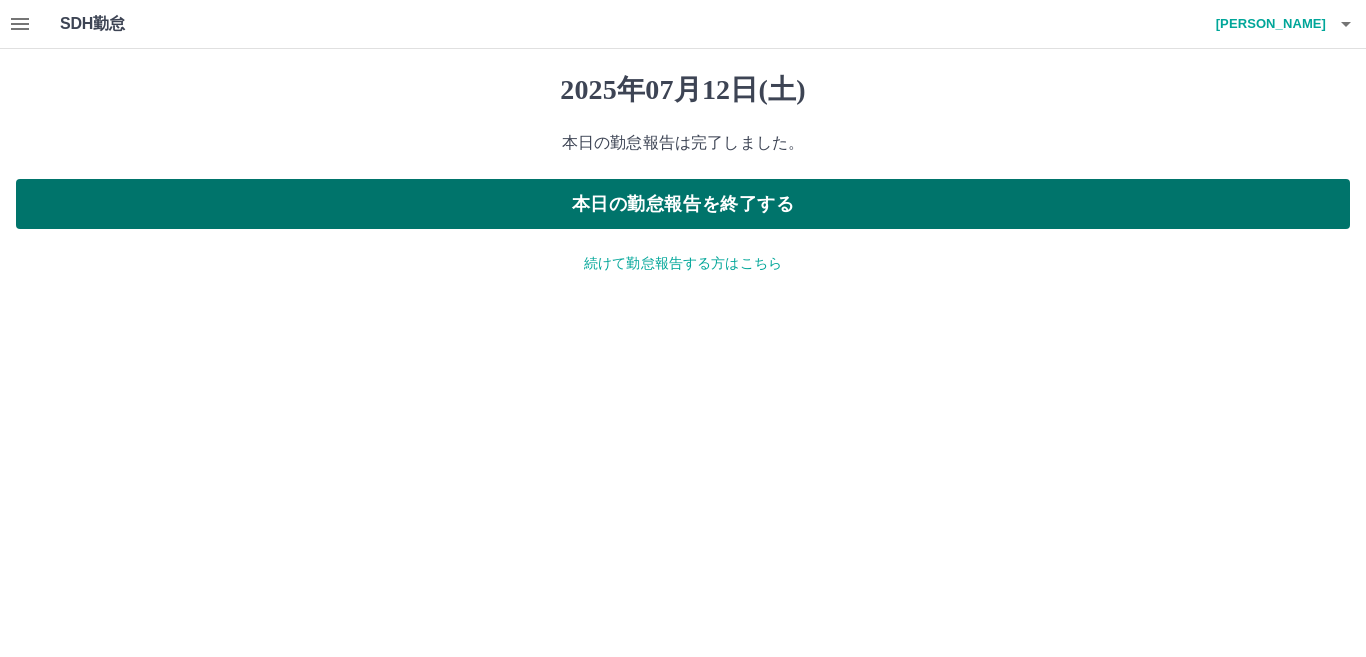 click on "本日の勤怠報告を終了する" at bounding box center (683, 204) 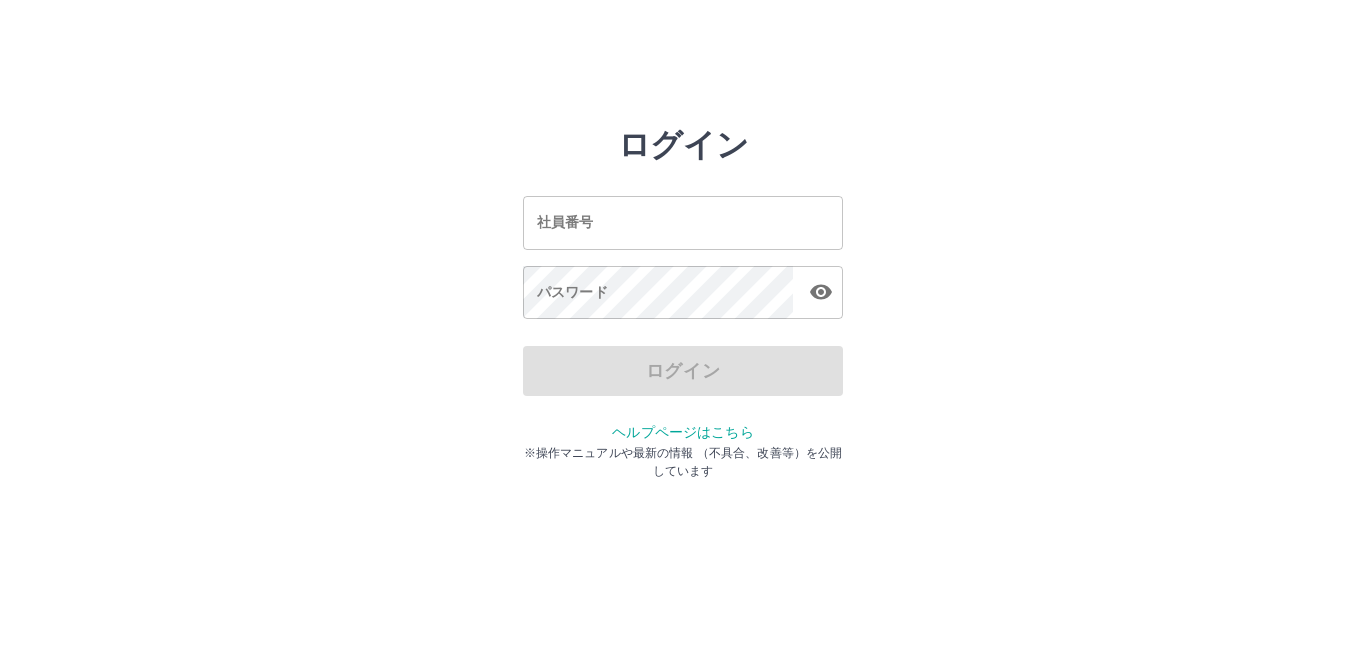 scroll, scrollTop: 0, scrollLeft: 0, axis: both 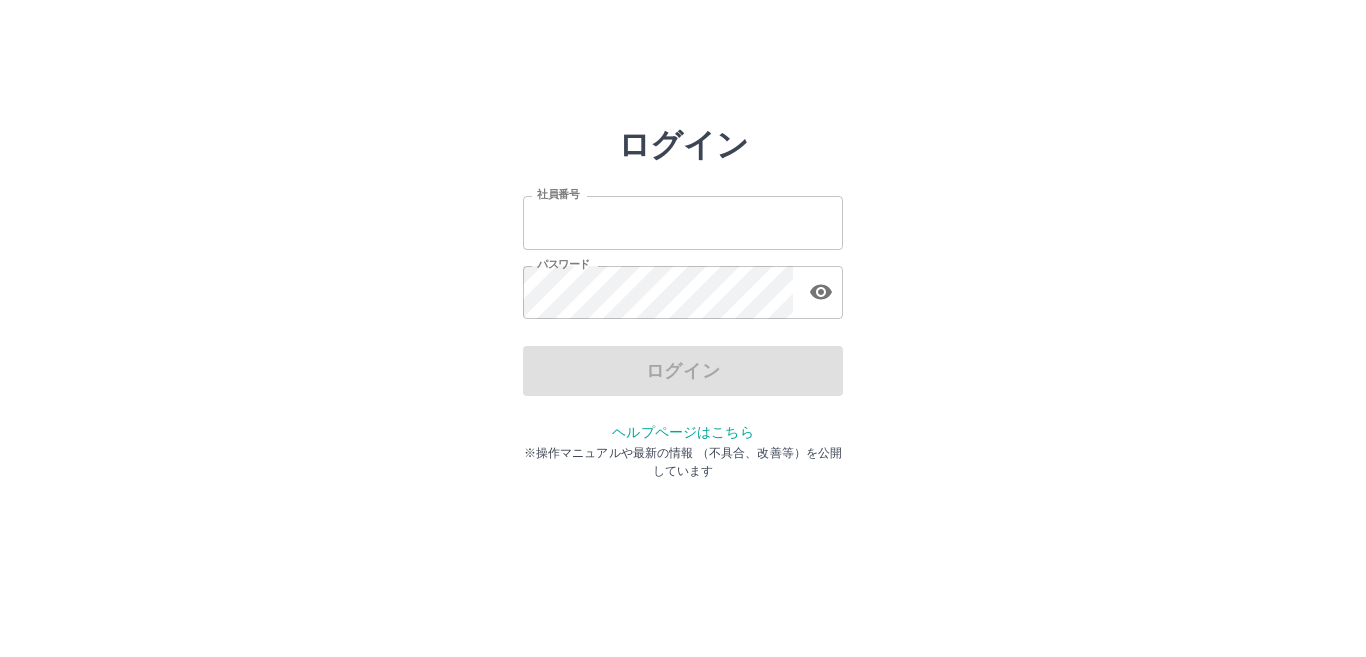 type on "*******" 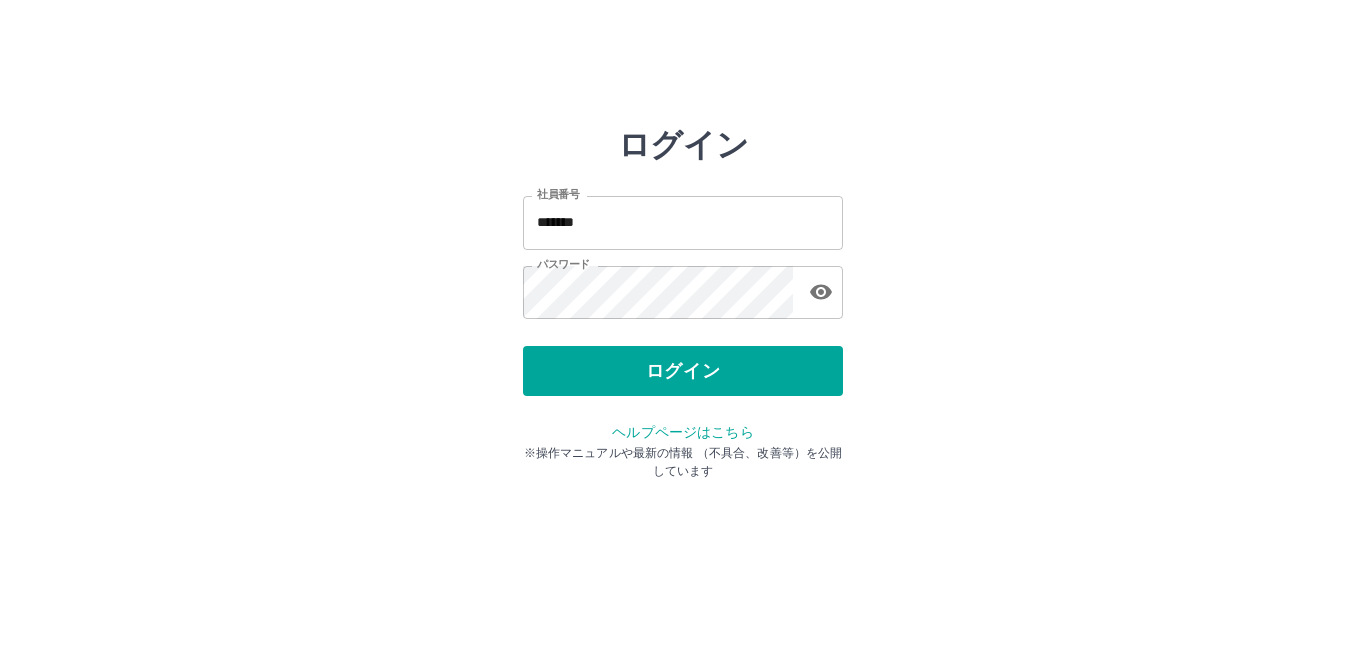 click on "ログイン" at bounding box center (683, 371) 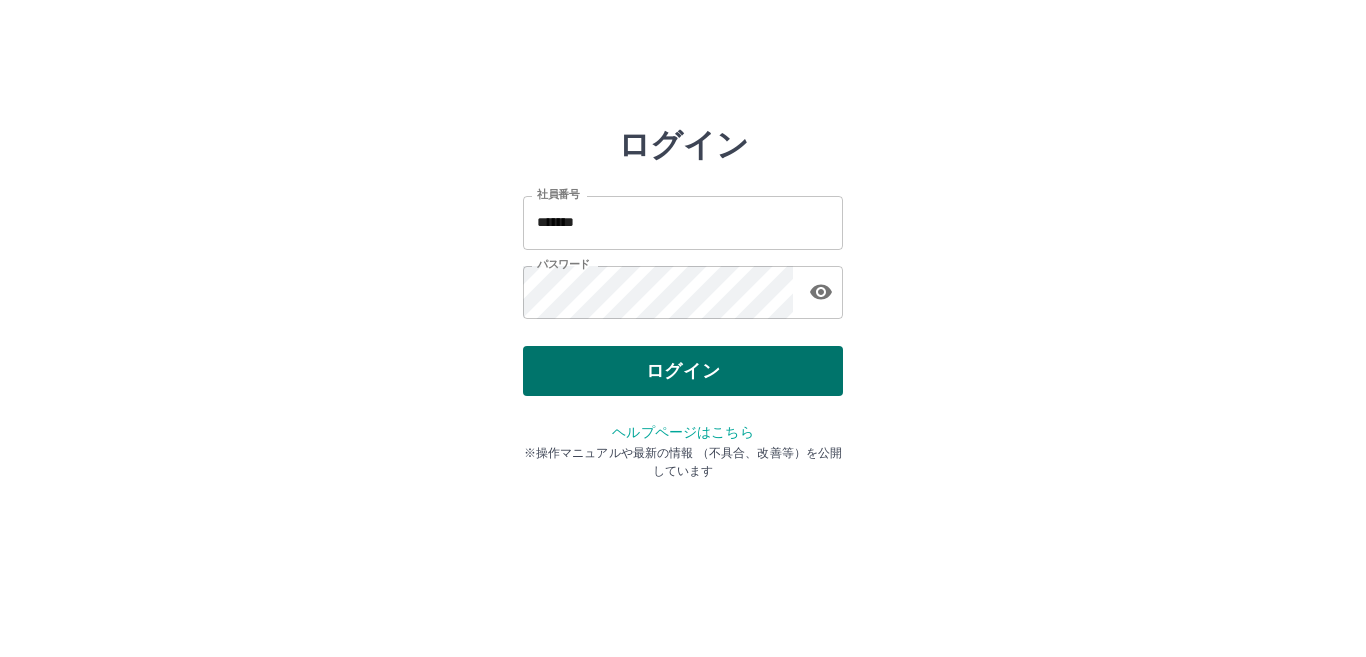 click on "ログイン" at bounding box center (683, 371) 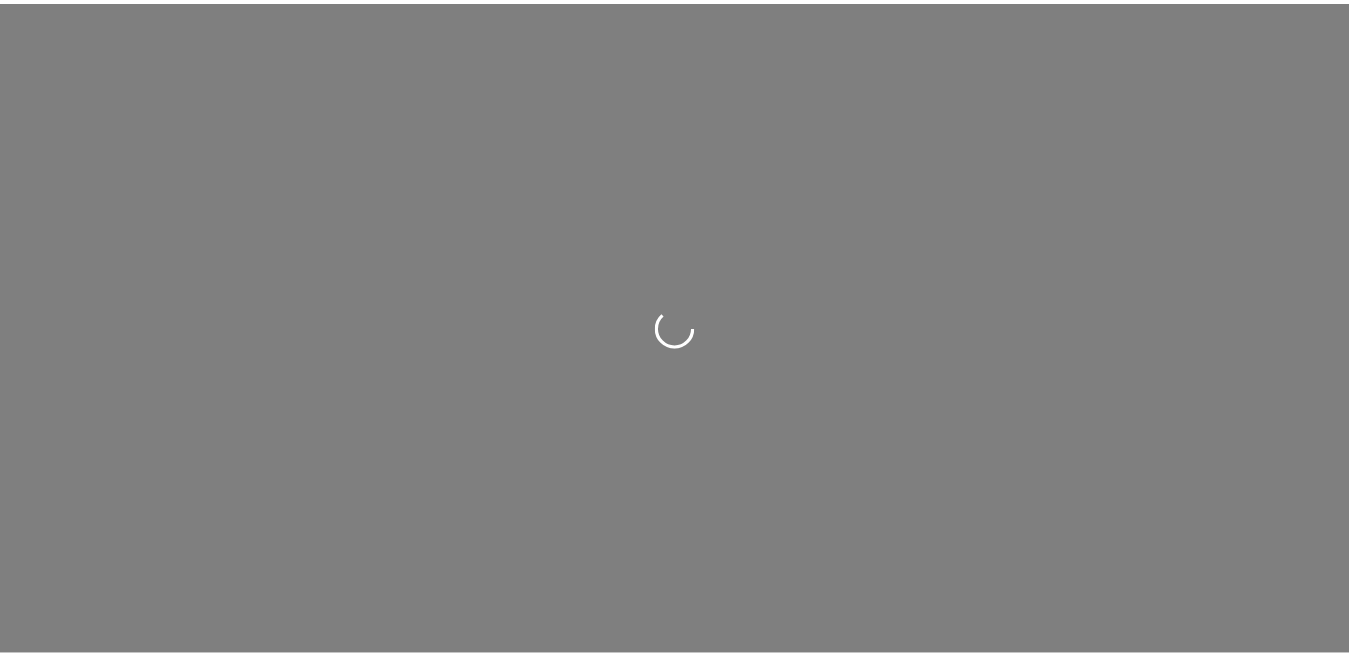 scroll, scrollTop: 0, scrollLeft: 0, axis: both 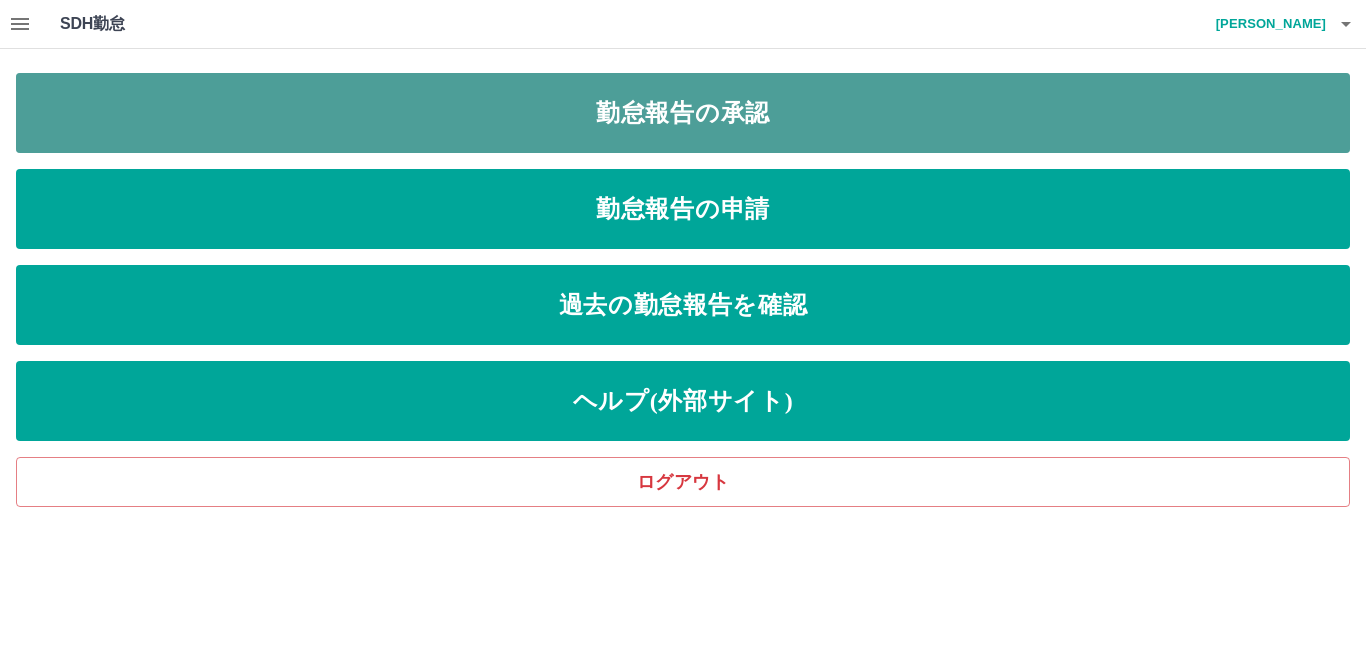 click on "勤怠報告の承認" at bounding box center (683, 113) 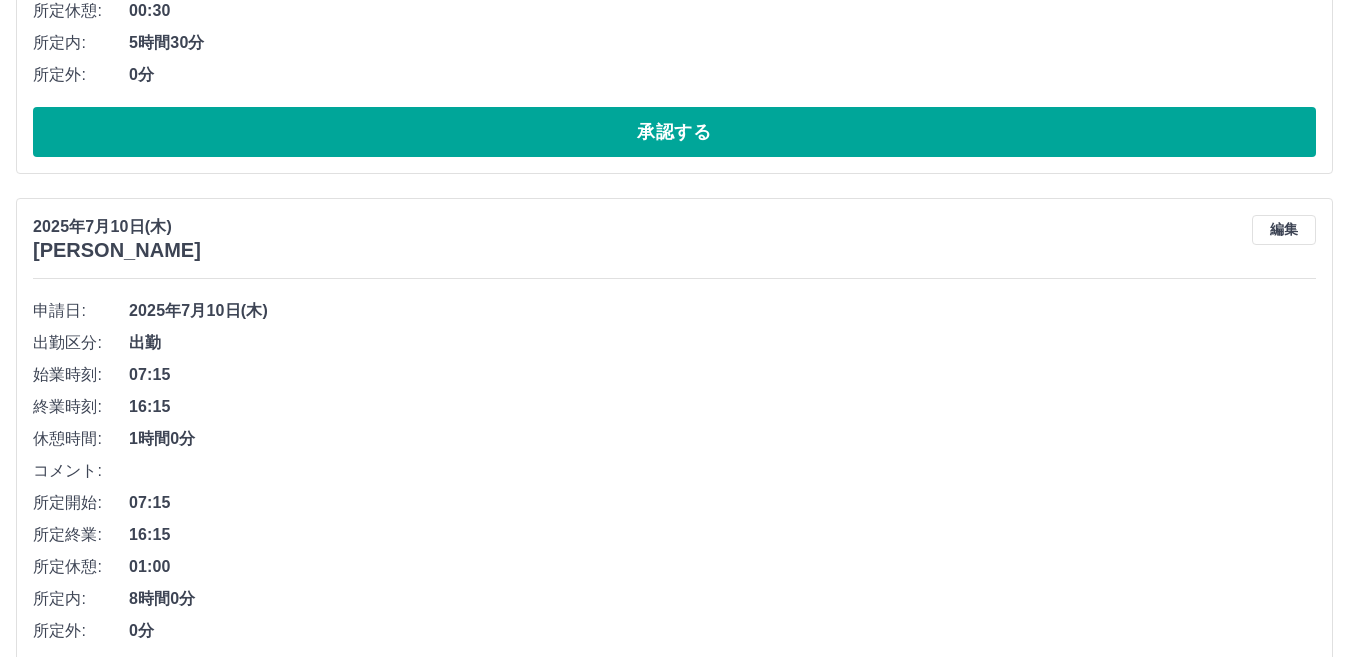 scroll, scrollTop: 3167, scrollLeft: 0, axis: vertical 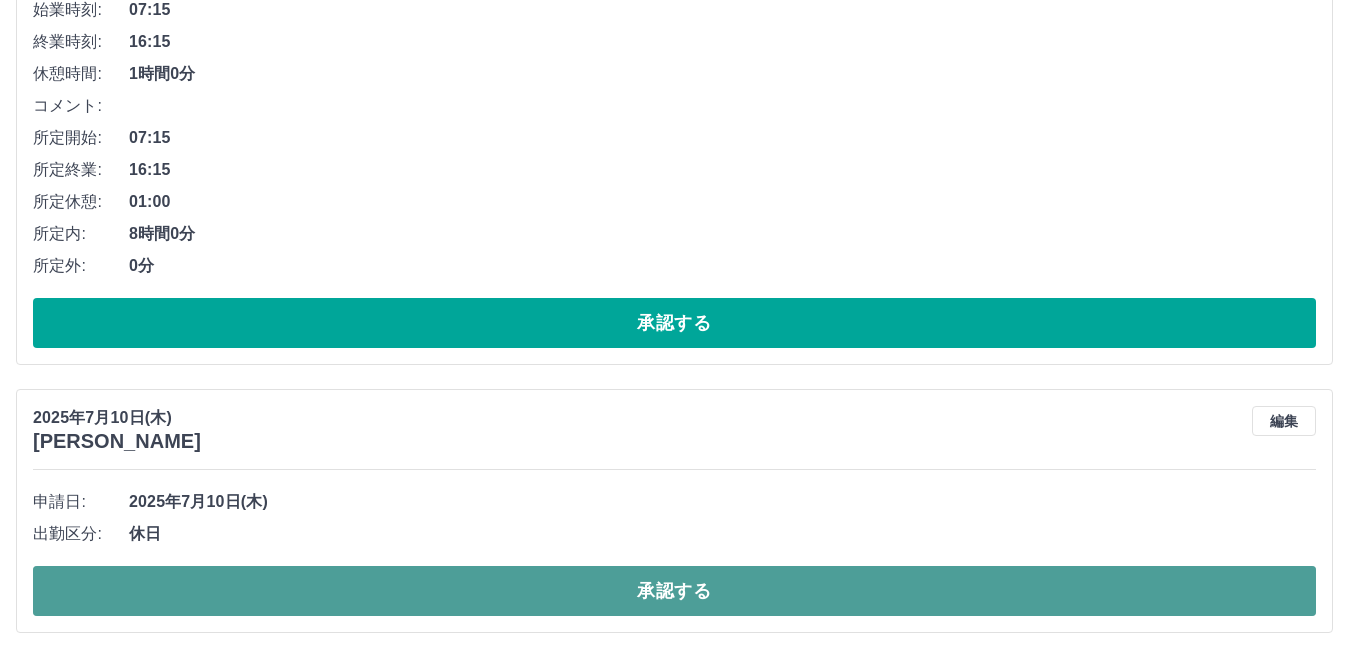 click on "承認する" at bounding box center (674, 591) 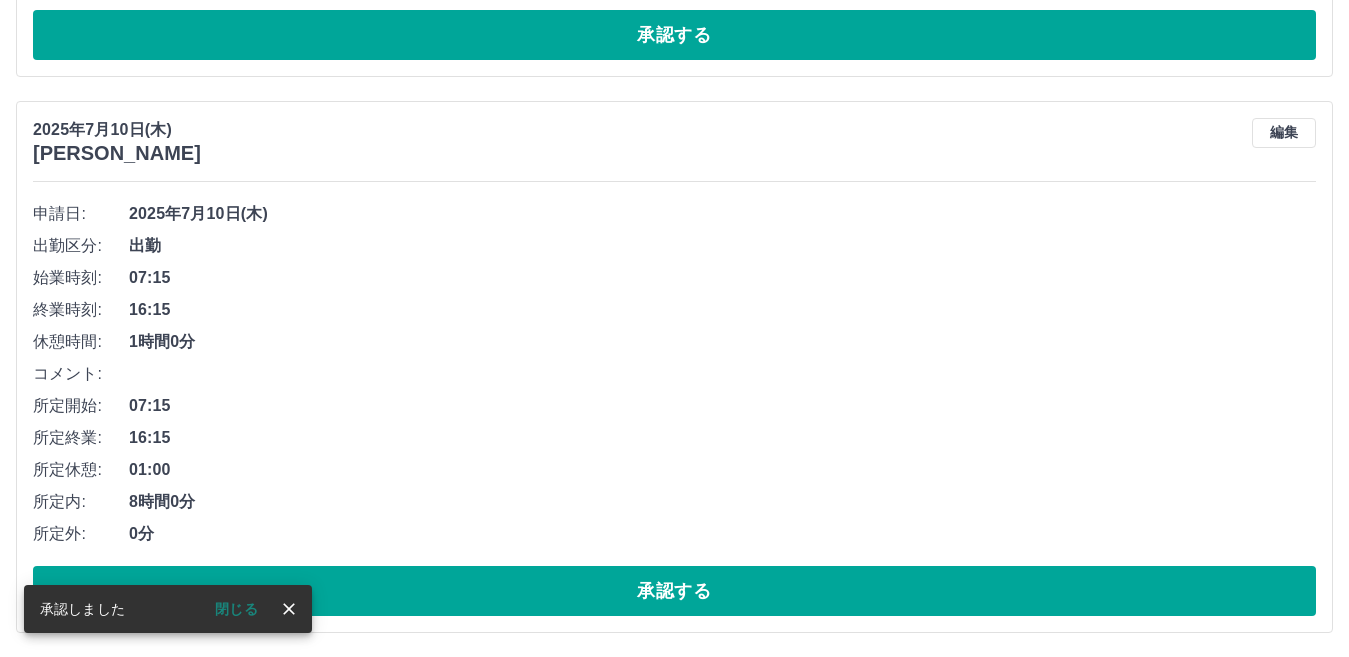 scroll, scrollTop: 2899, scrollLeft: 0, axis: vertical 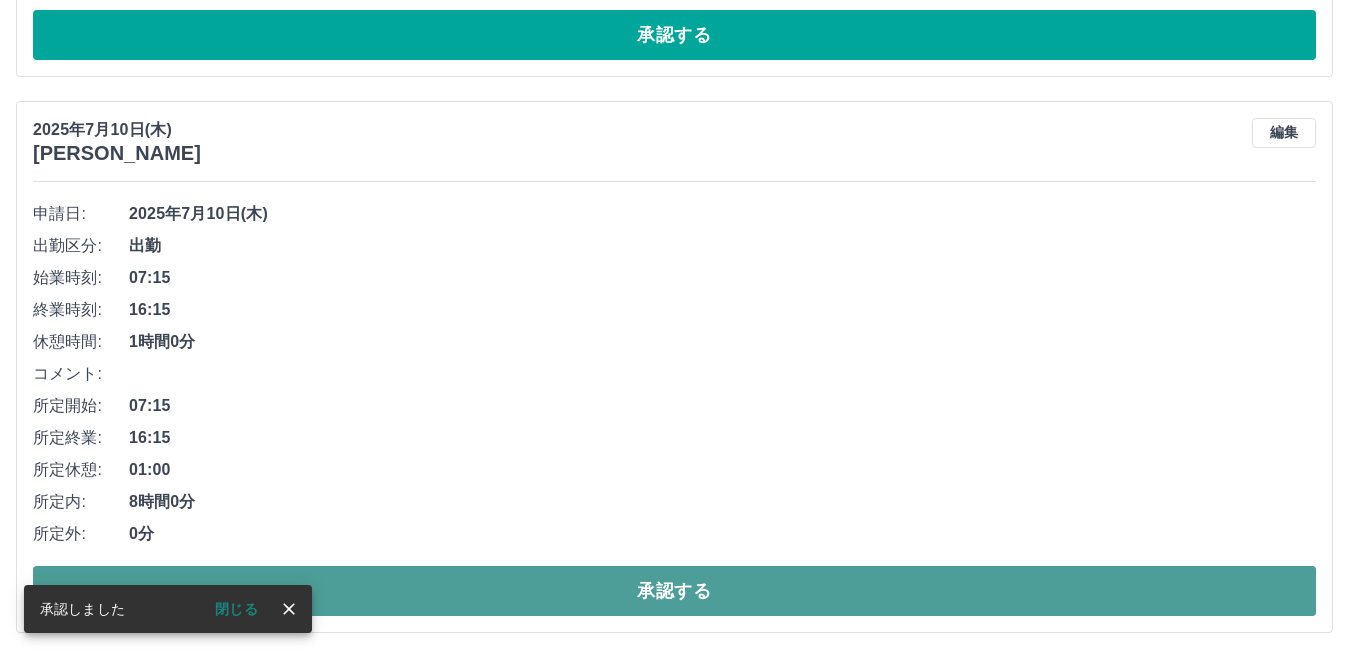 click on "承認する" at bounding box center (674, 591) 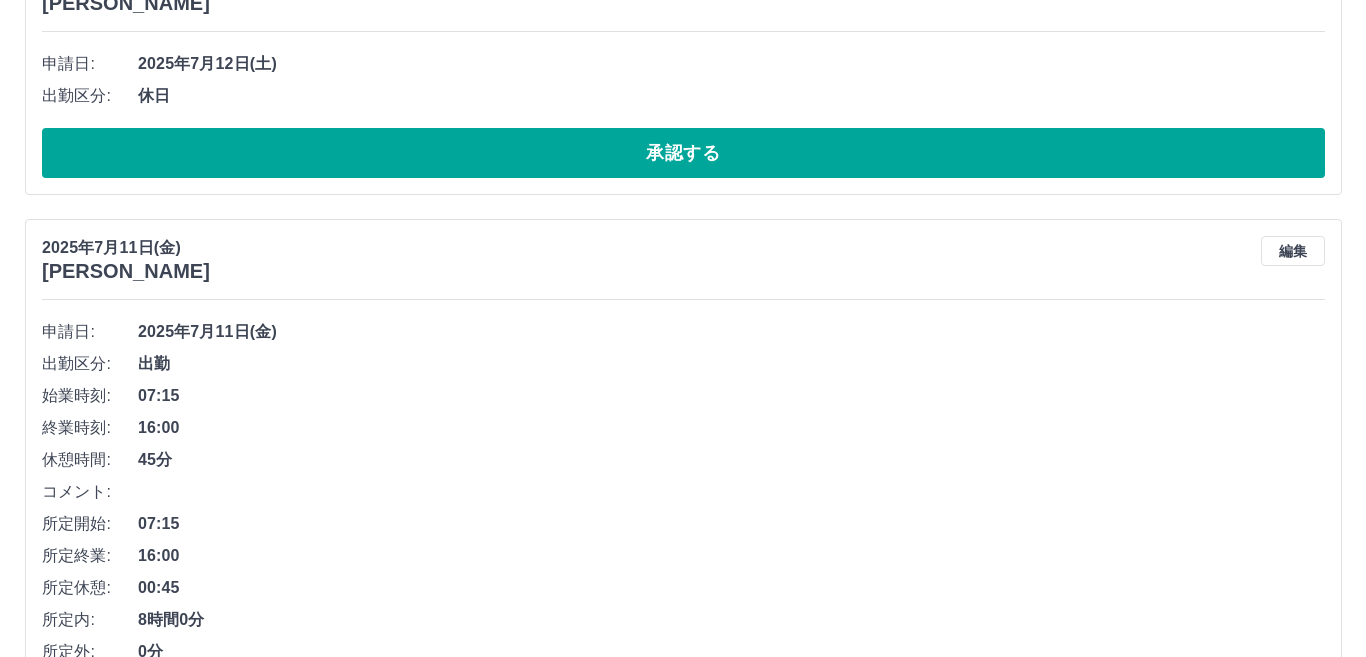 scroll, scrollTop: 0, scrollLeft: 0, axis: both 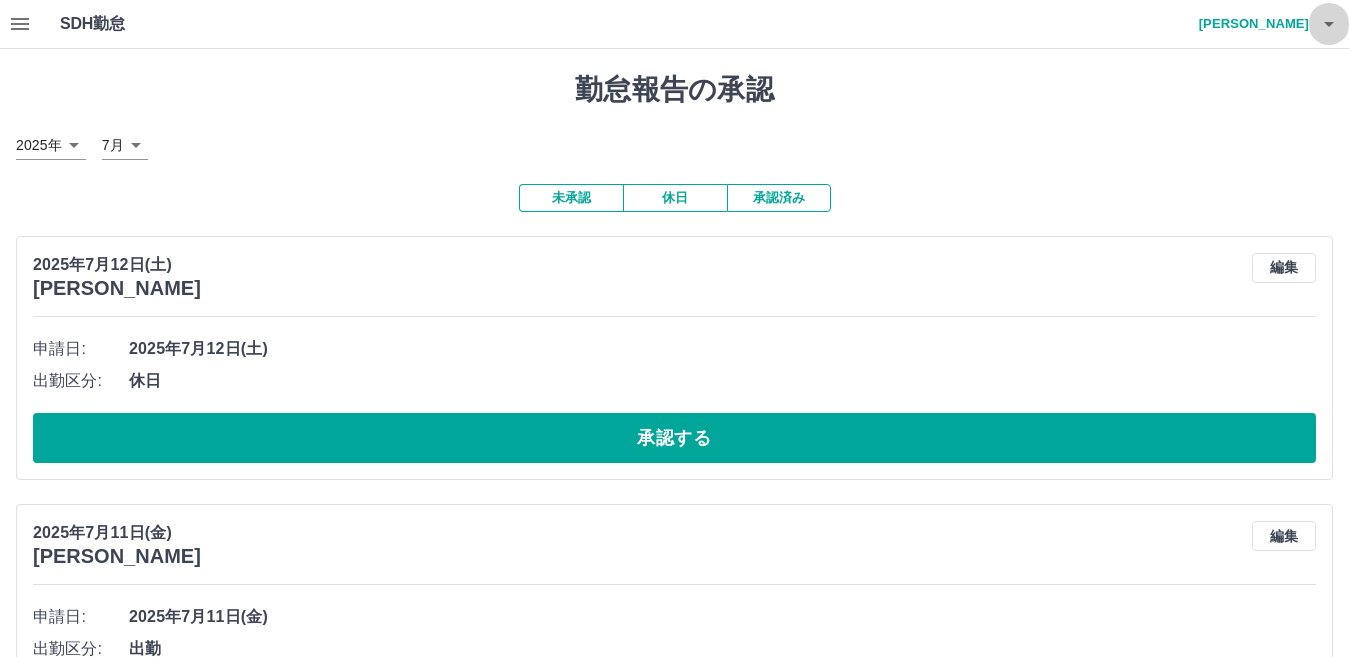 click 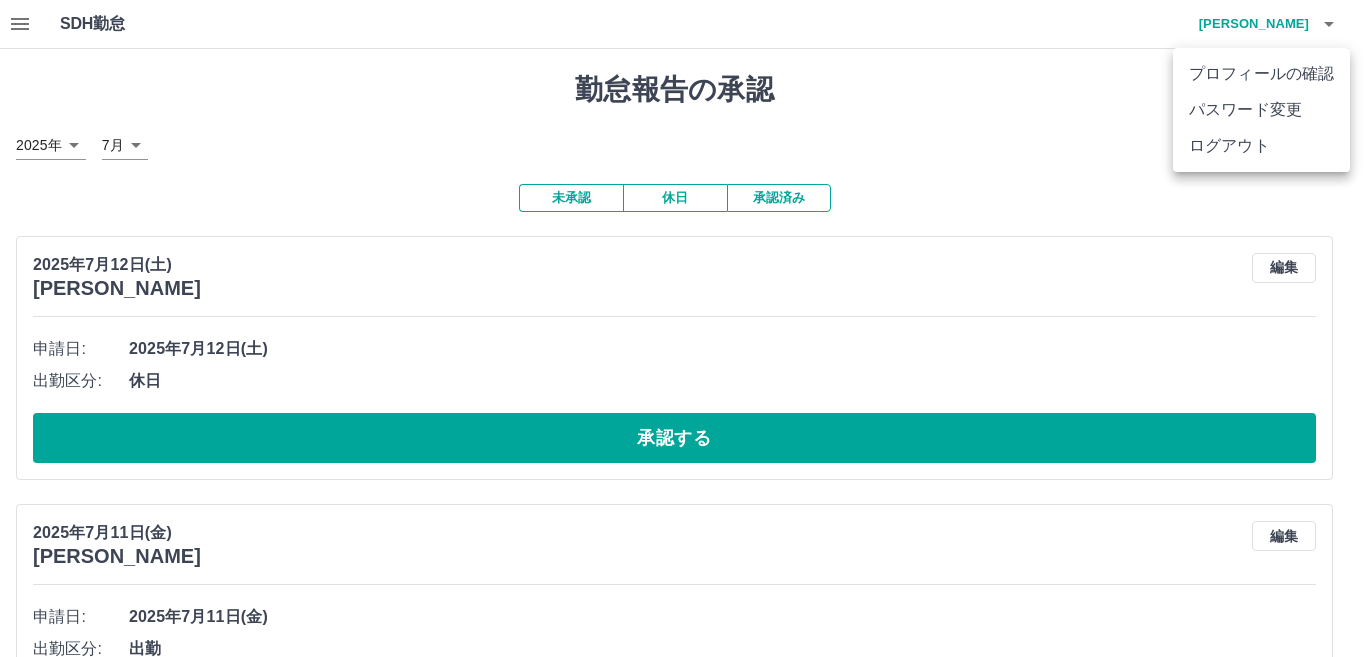 click on "ログアウト" at bounding box center [1261, 146] 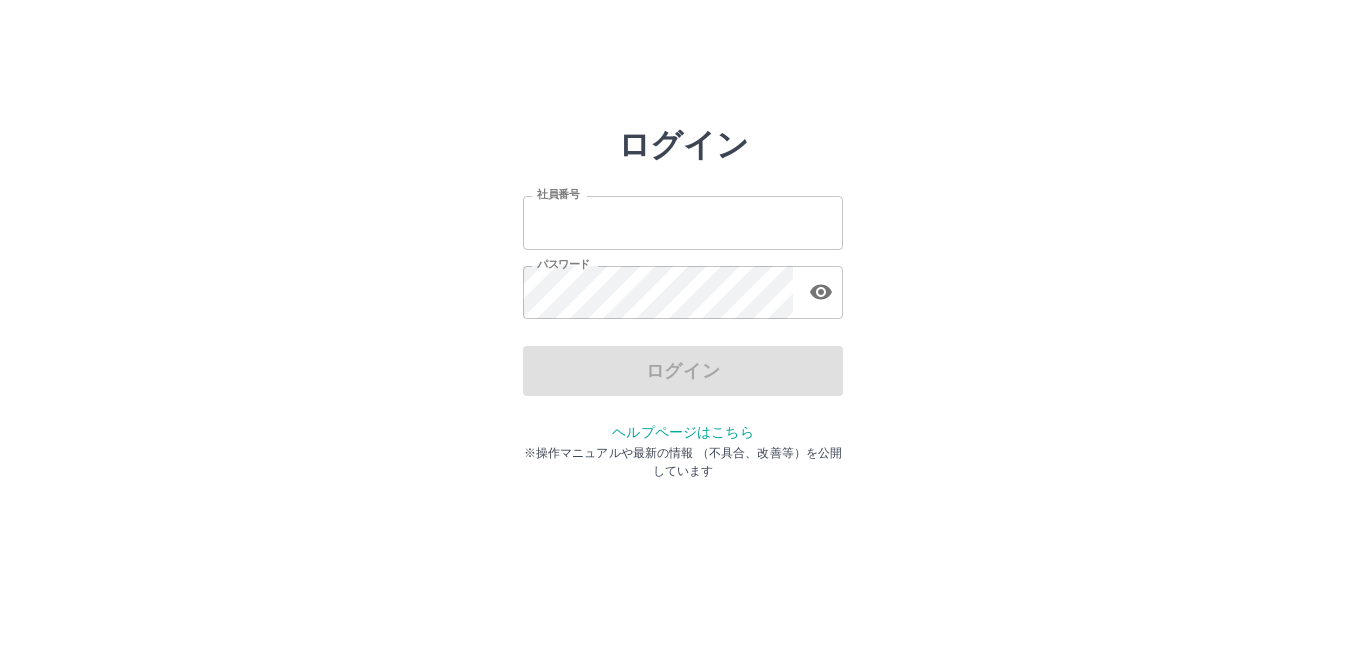 scroll, scrollTop: 0, scrollLeft: 0, axis: both 